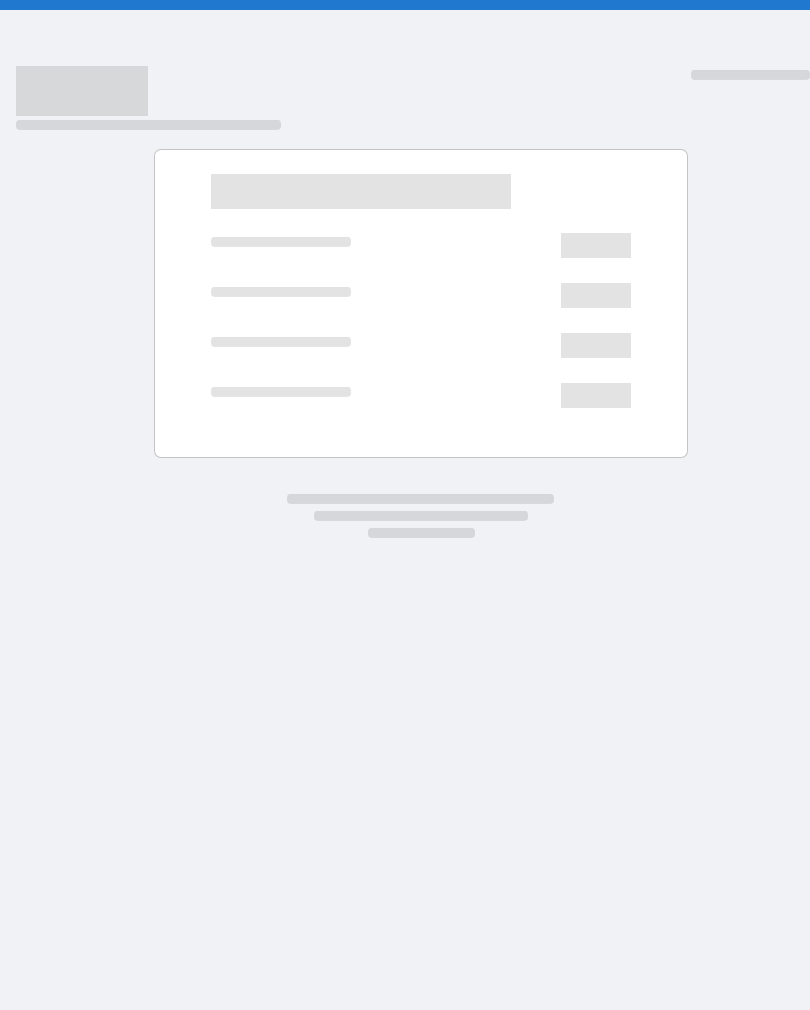 scroll, scrollTop: 0, scrollLeft: 0, axis: both 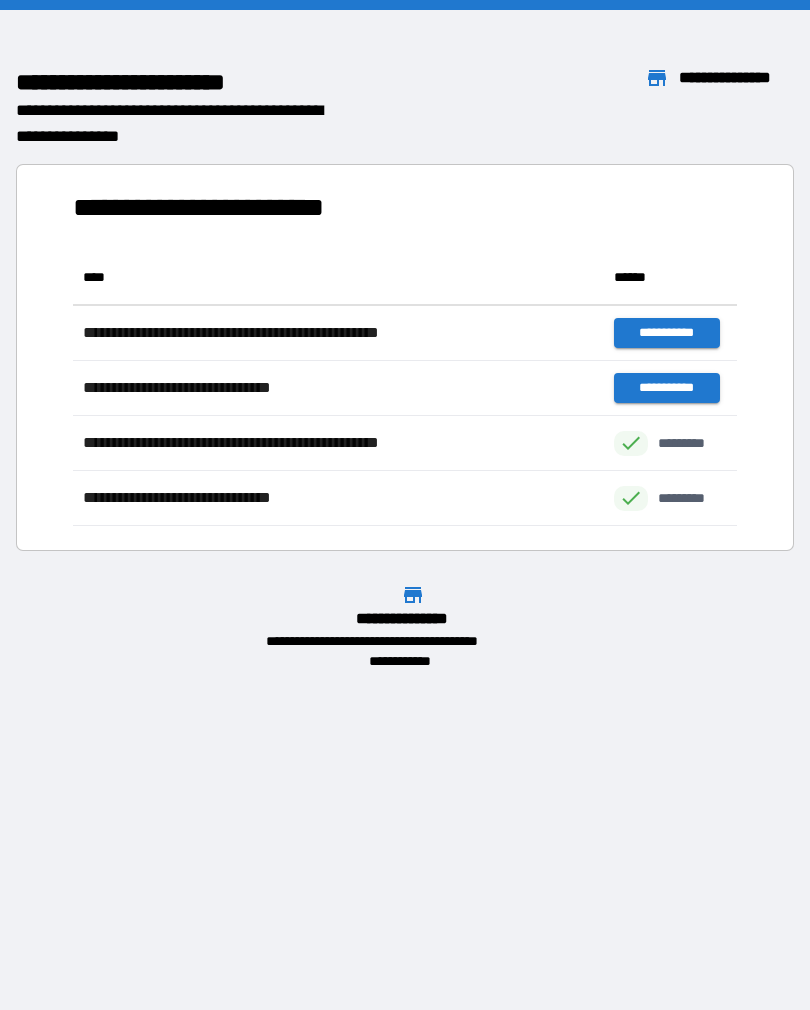 click on "[FIRST] [LAST] [ADDRESS] [CITY], [STATE]" at bounding box center (413, 627) 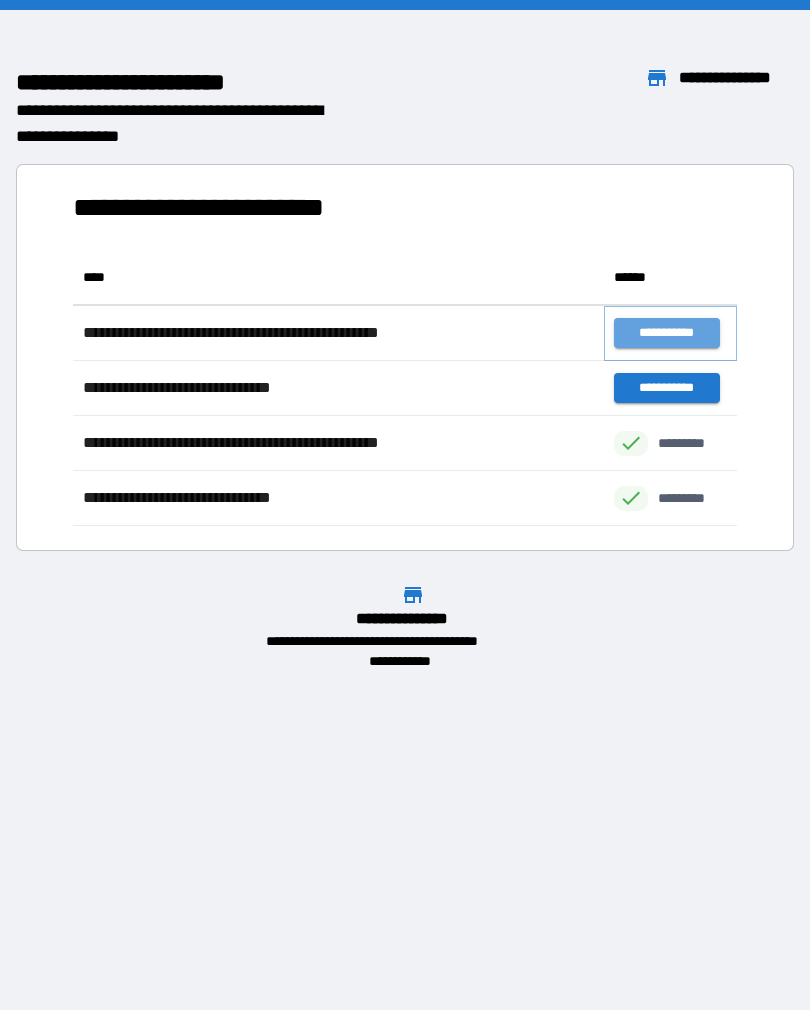 click on "**********" at bounding box center [666, 333] 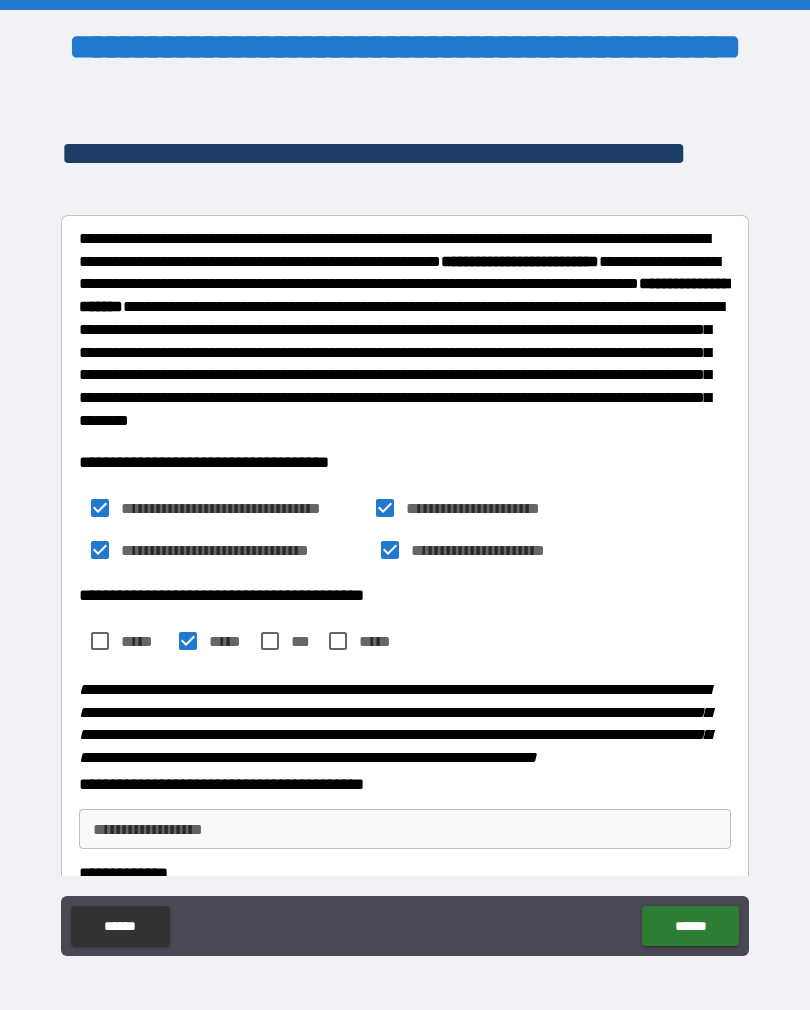 click on "******" at bounding box center (690, 926) 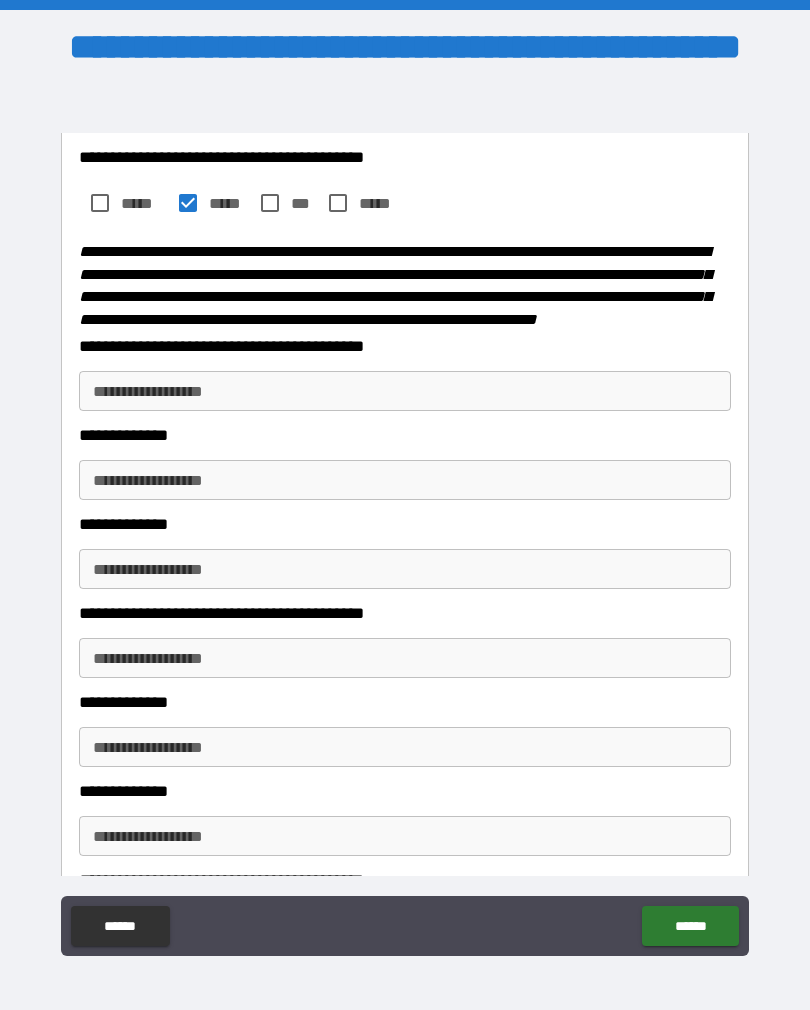 scroll, scrollTop: 439, scrollLeft: 0, axis: vertical 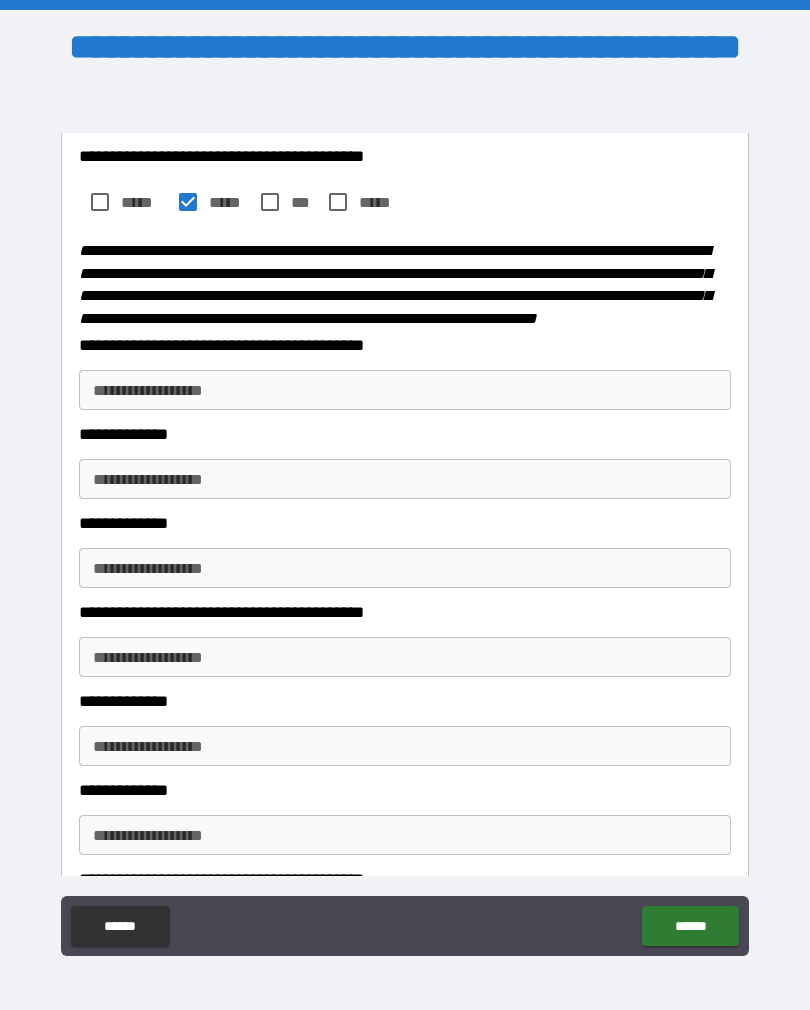 click on "**********" at bounding box center [405, 390] 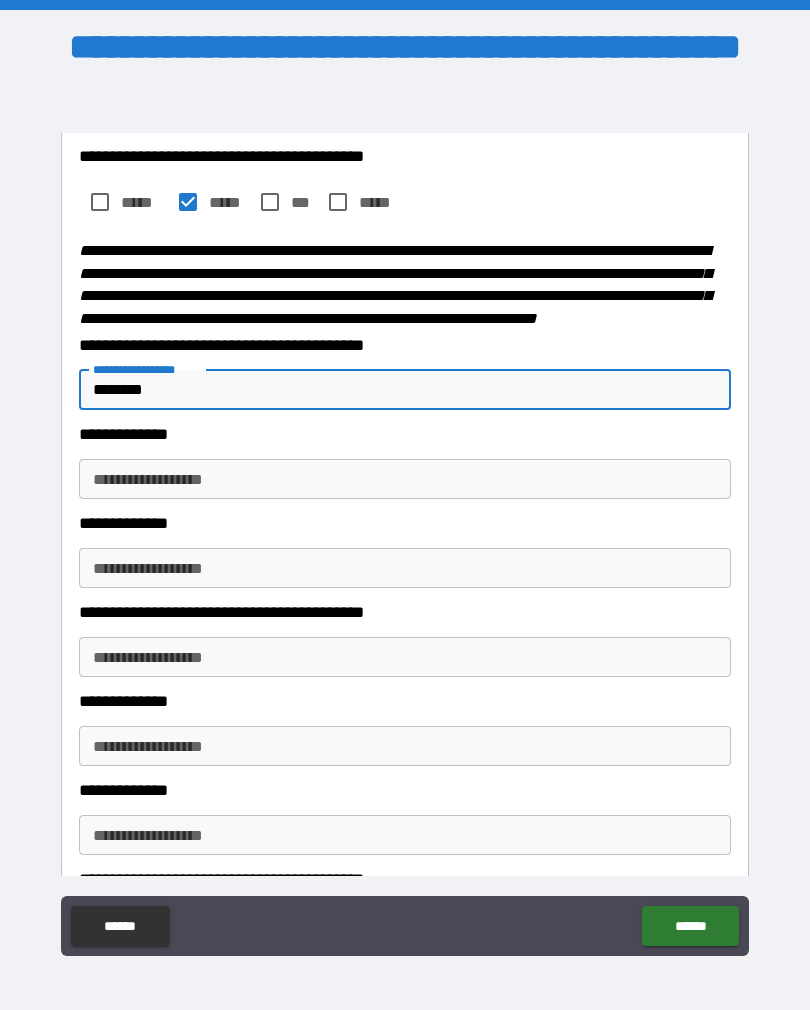 type on "*******" 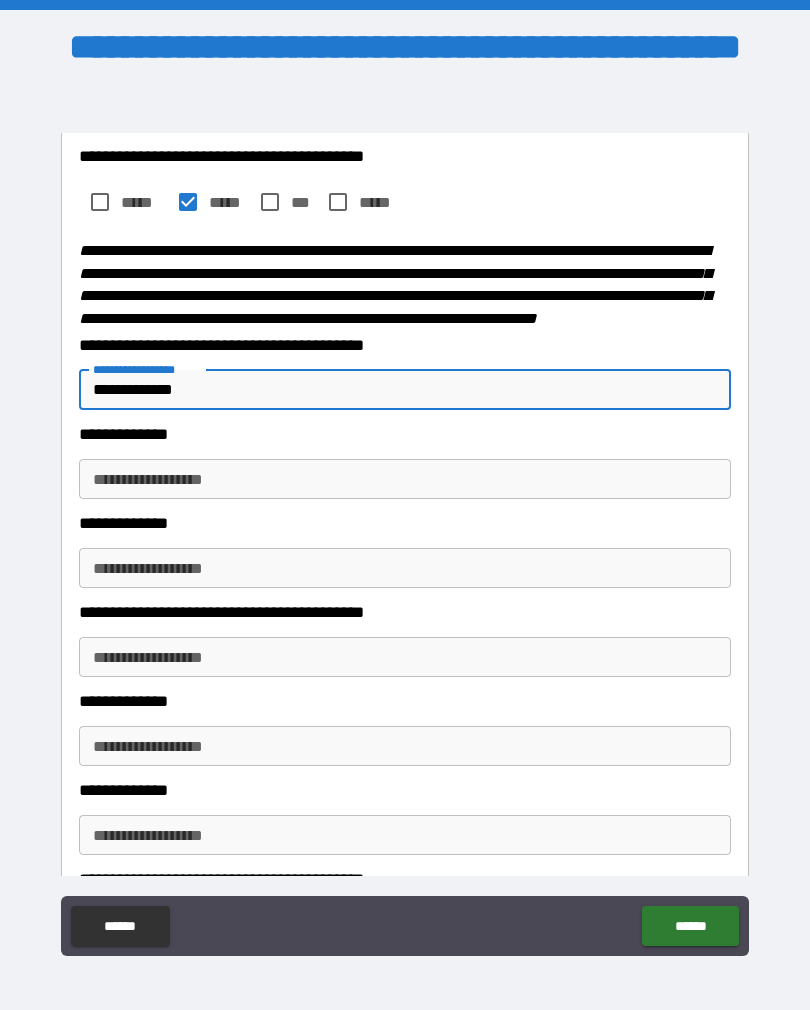 type on "**********" 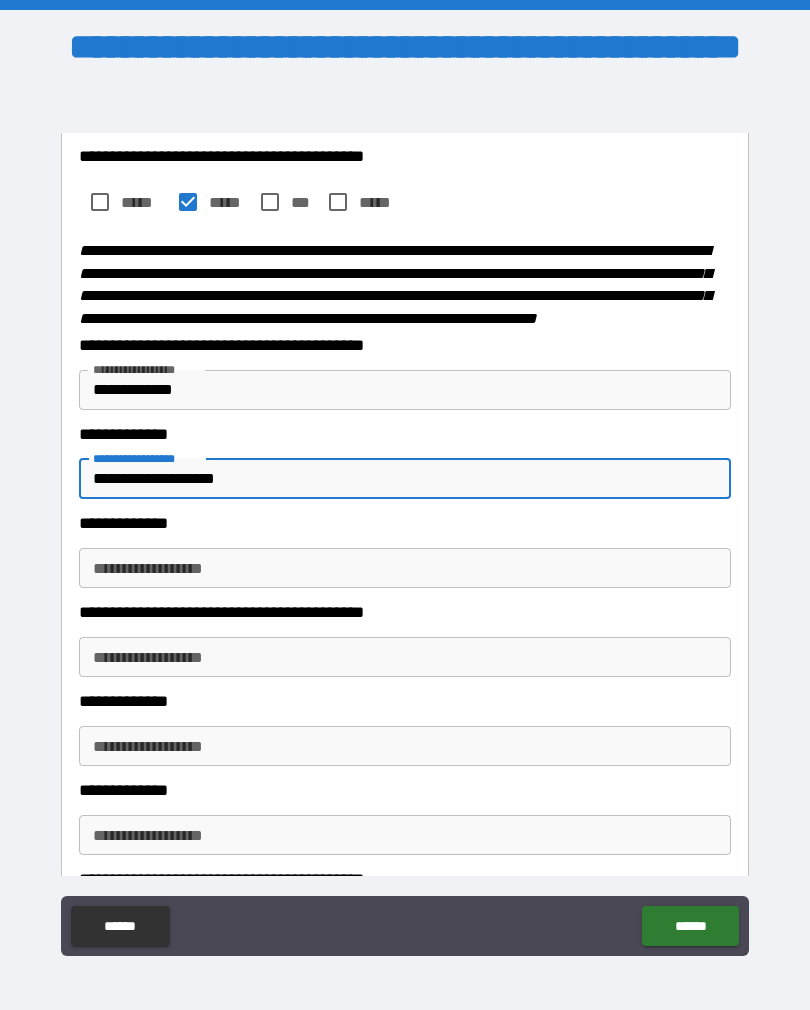 type on "**********" 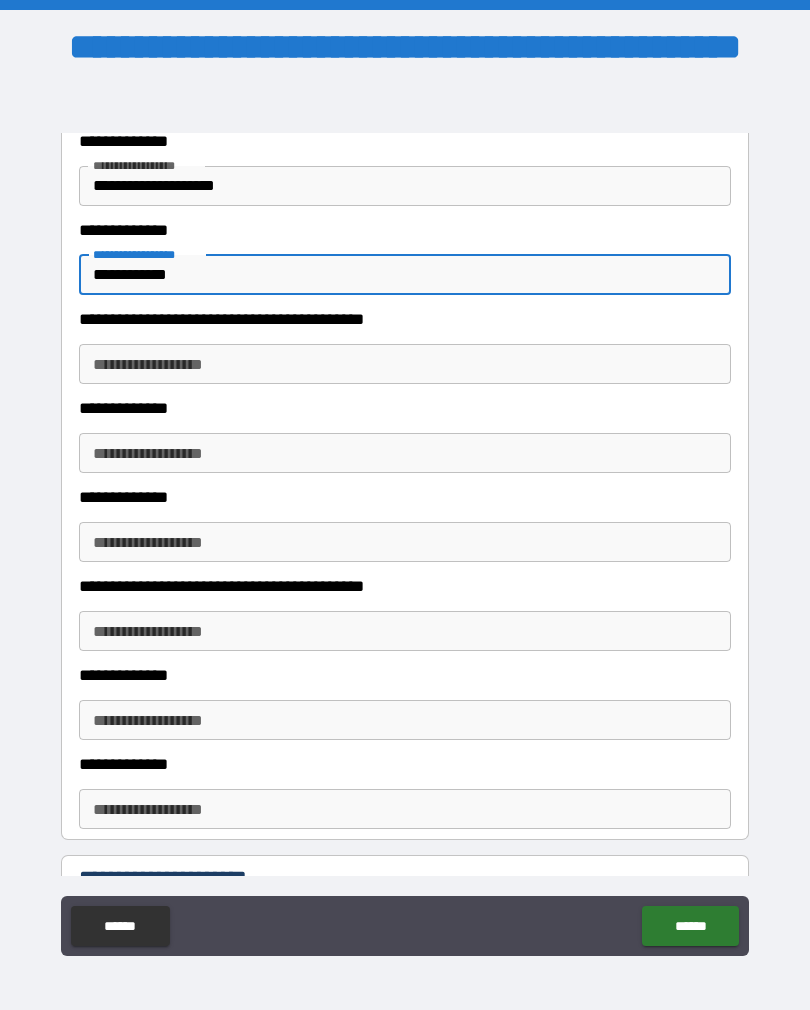 scroll, scrollTop: 733, scrollLeft: 0, axis: vertical 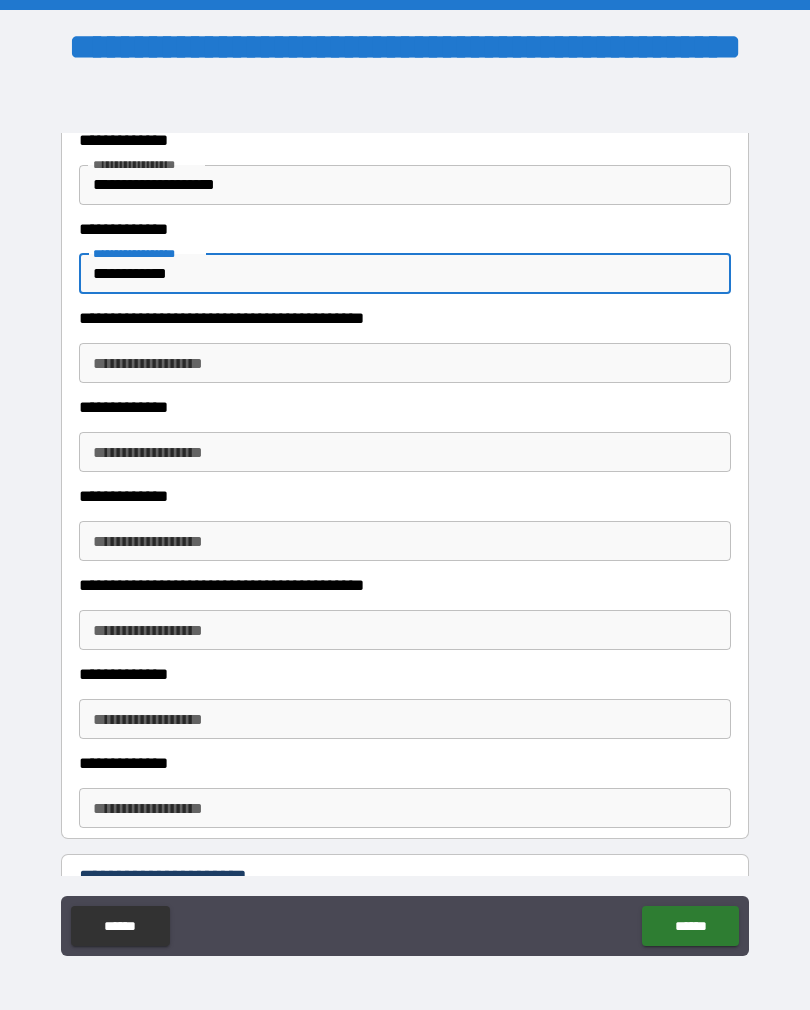 type on "**********" 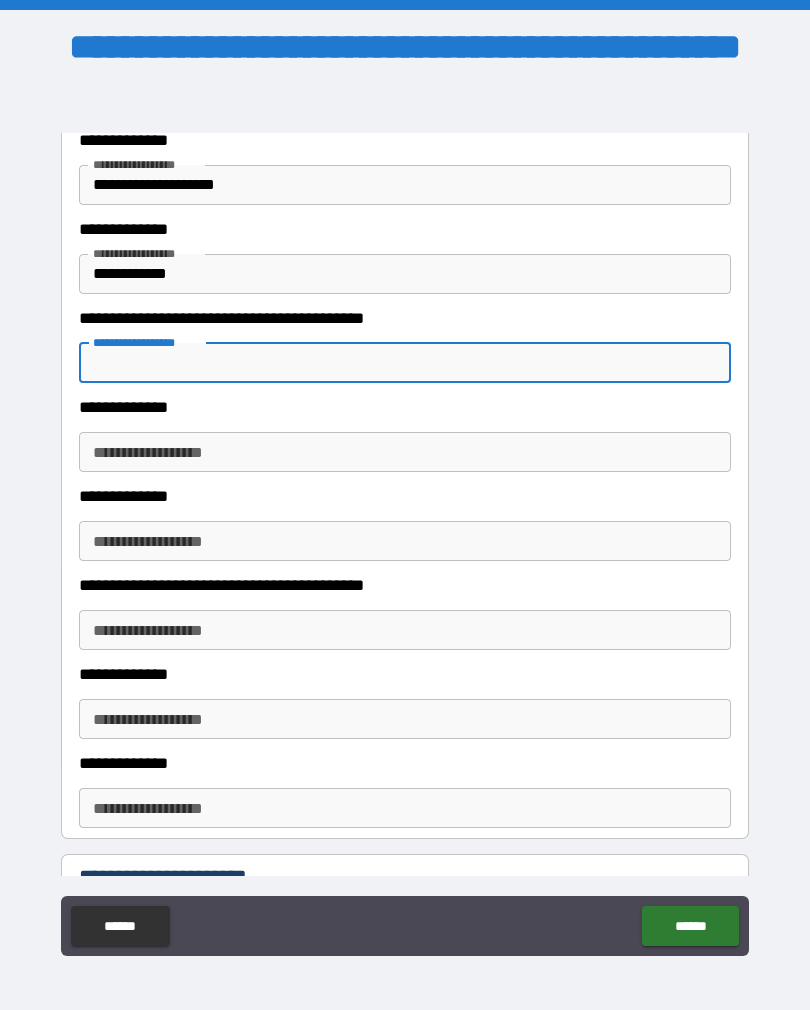 type on "*" 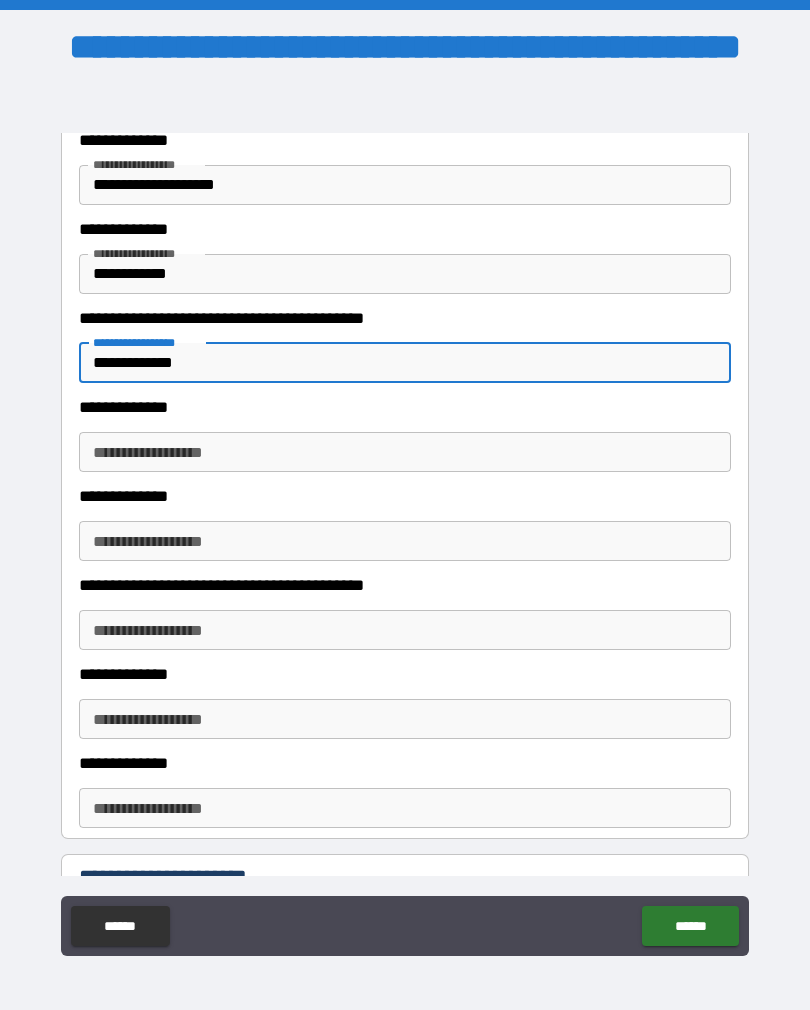 type on "**********" 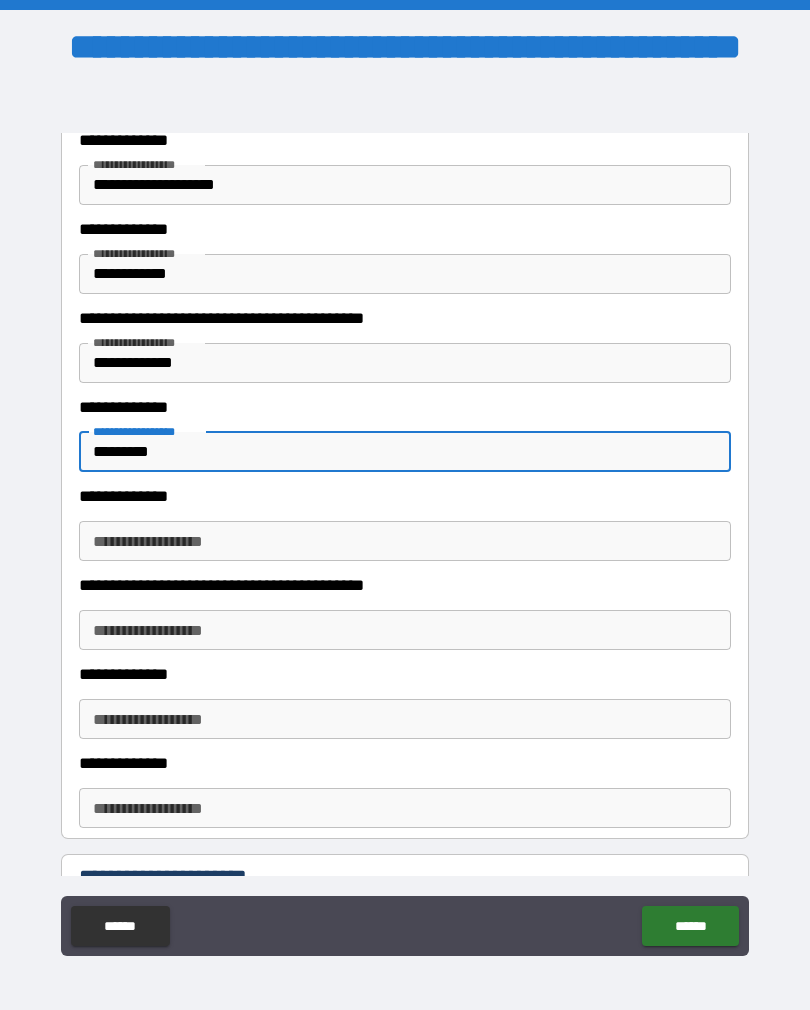 type on "********" 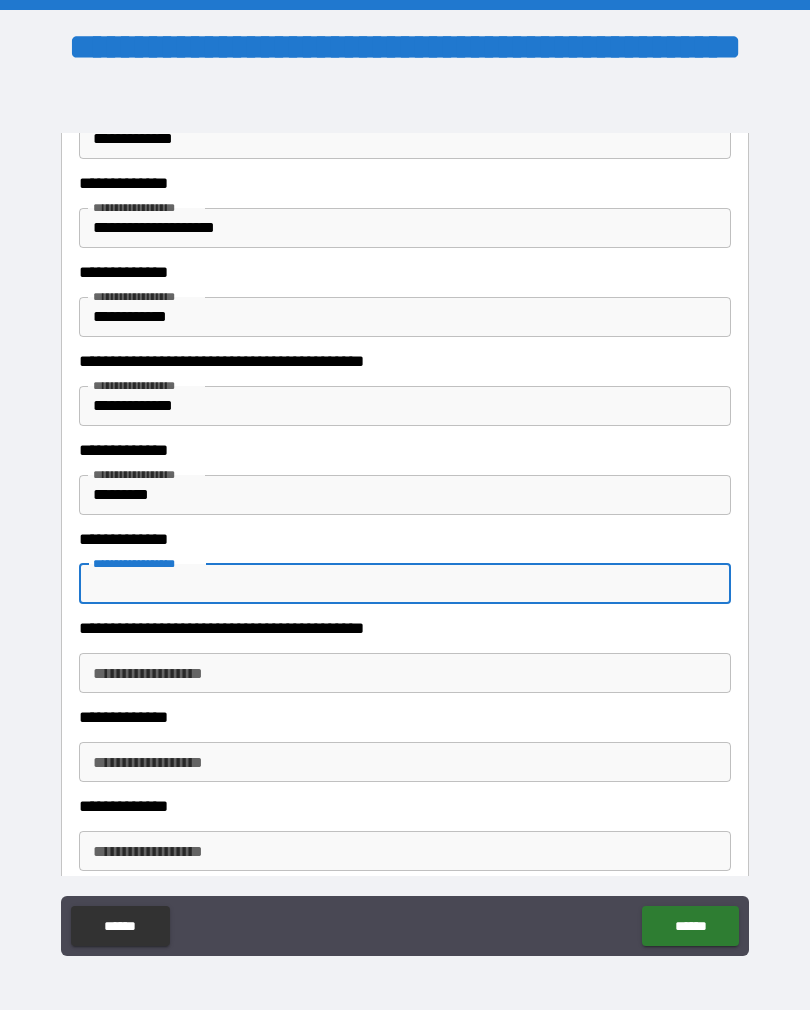 scroll, scrollTop: 685, scrollLeft: 0, axis: vertical 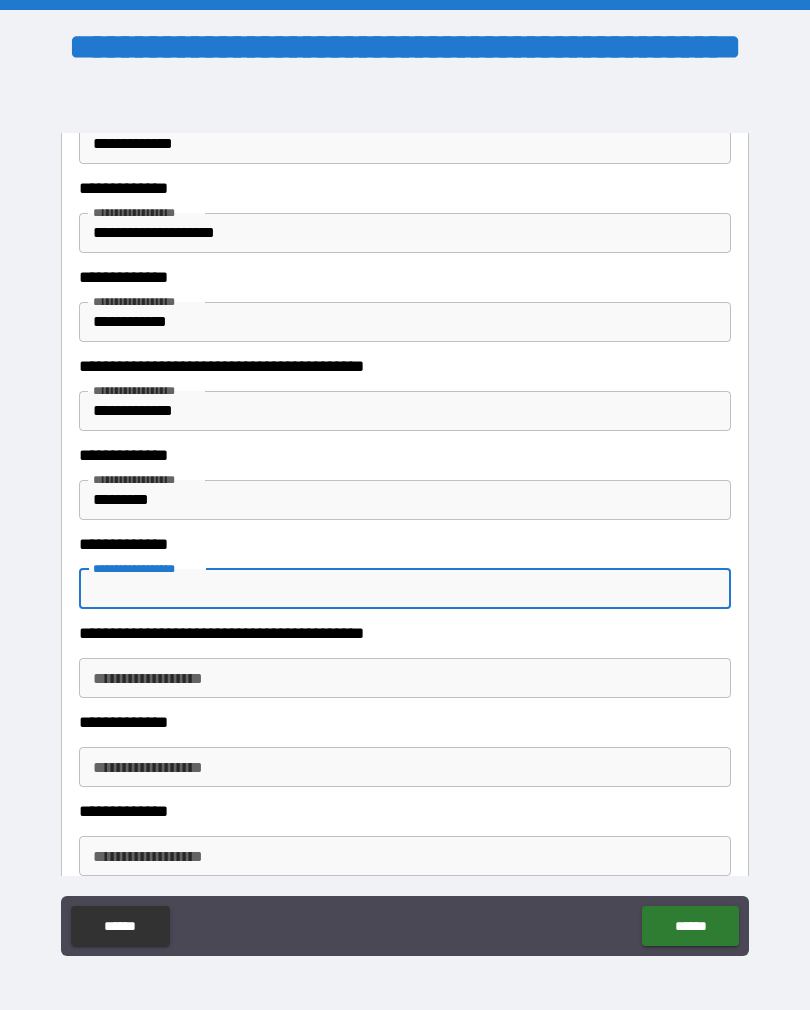 click on "**********" at bounding box center [405, 411] 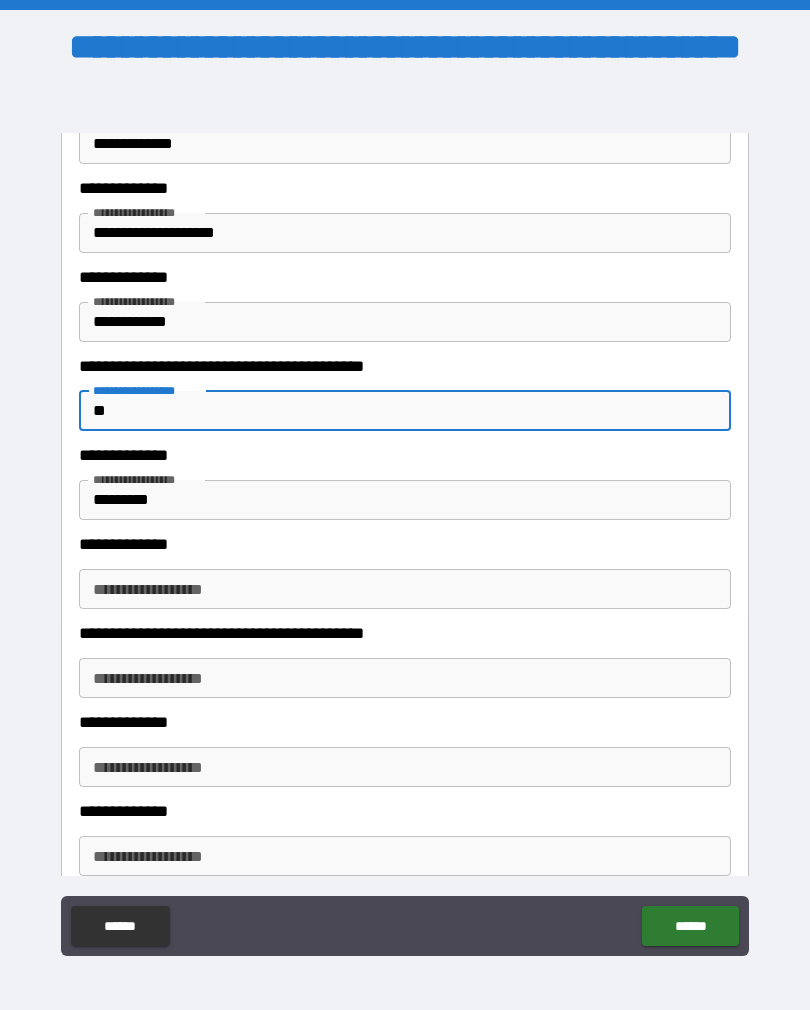 type on "*" 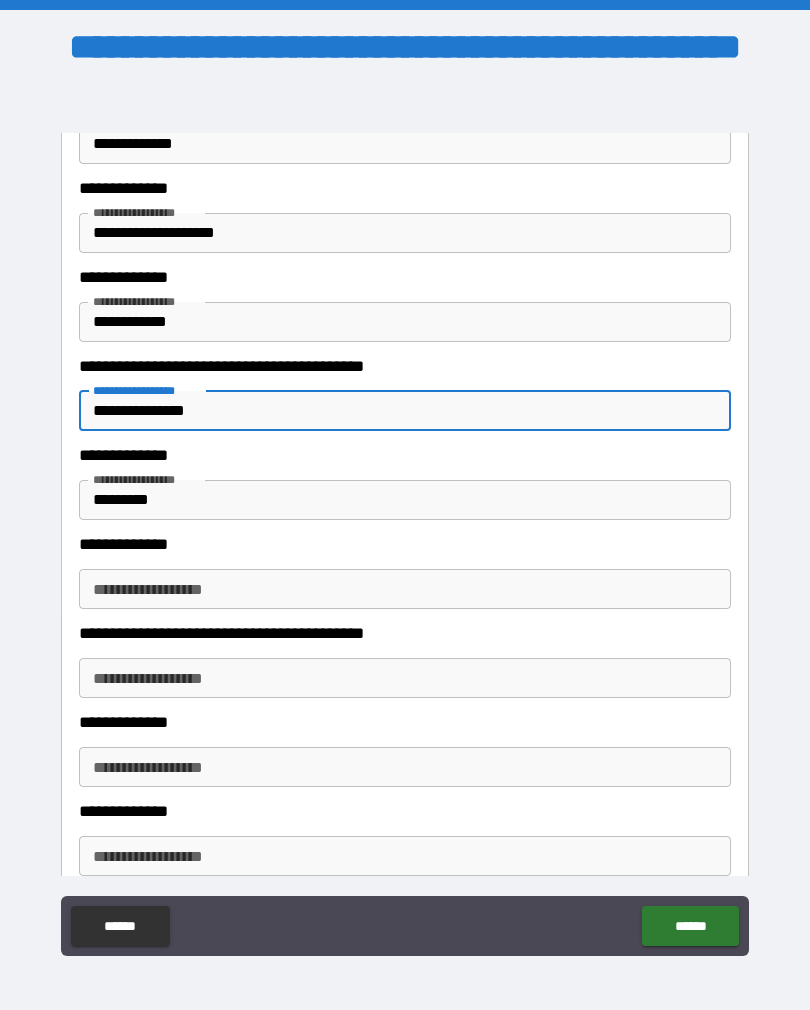 type on "**********" 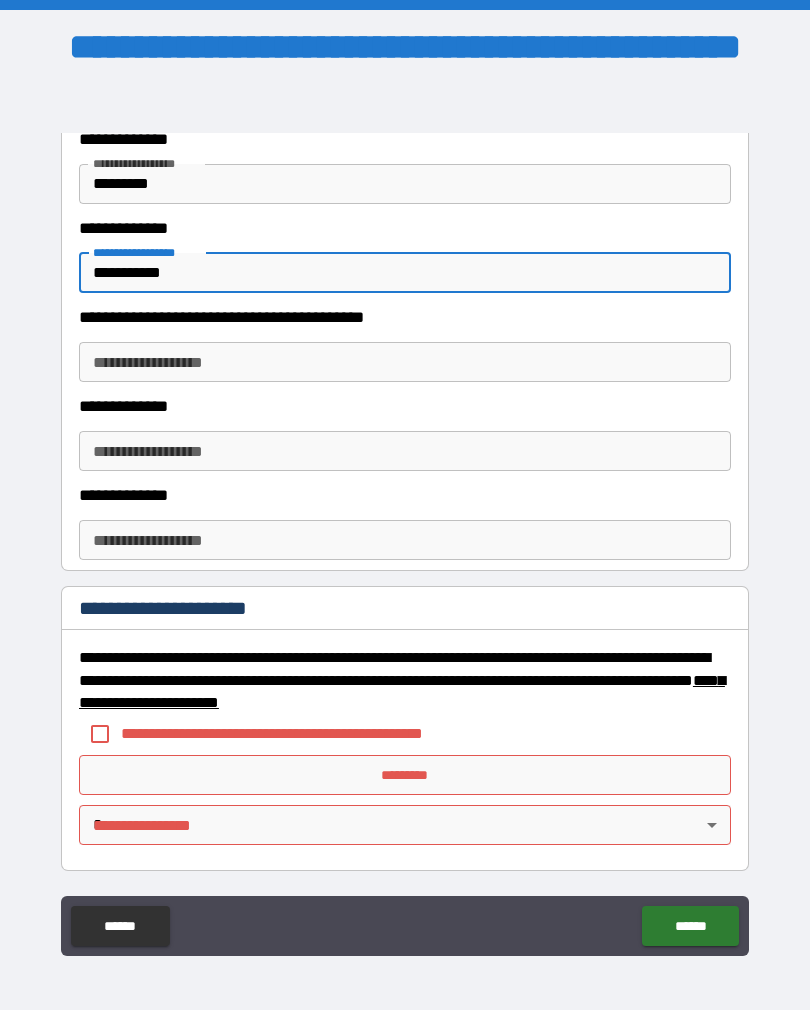 scroll, scrollTop: 1020, scrollLeft: 0, axis: vertical 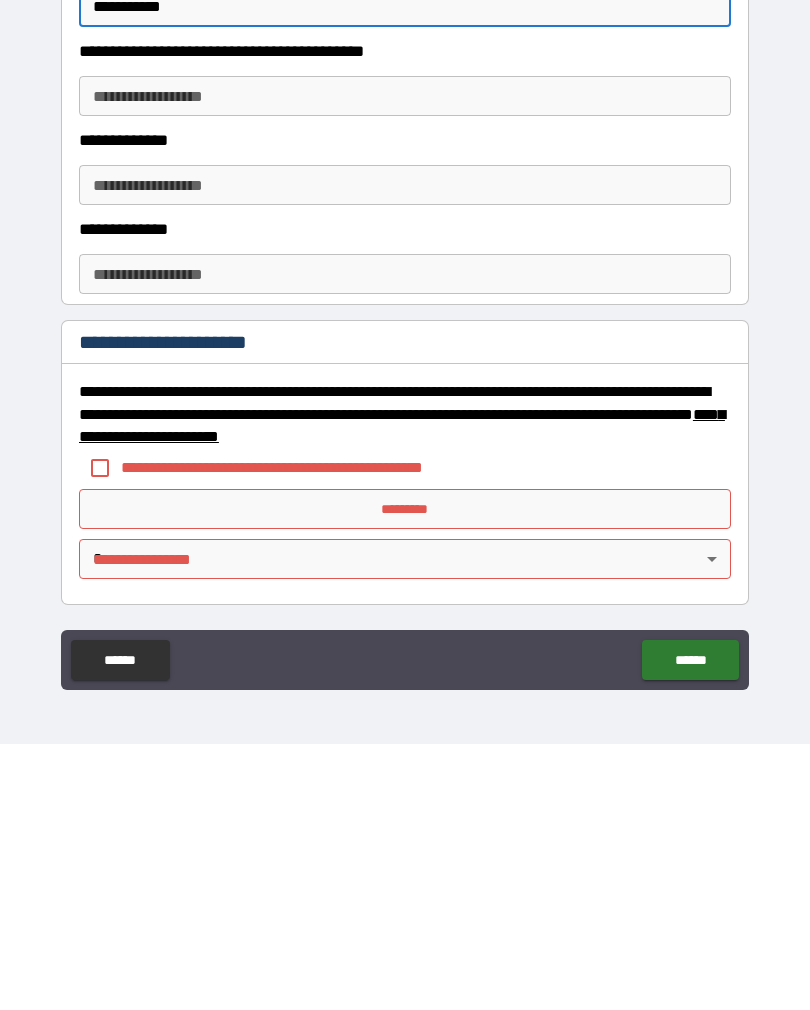 type on "**********" 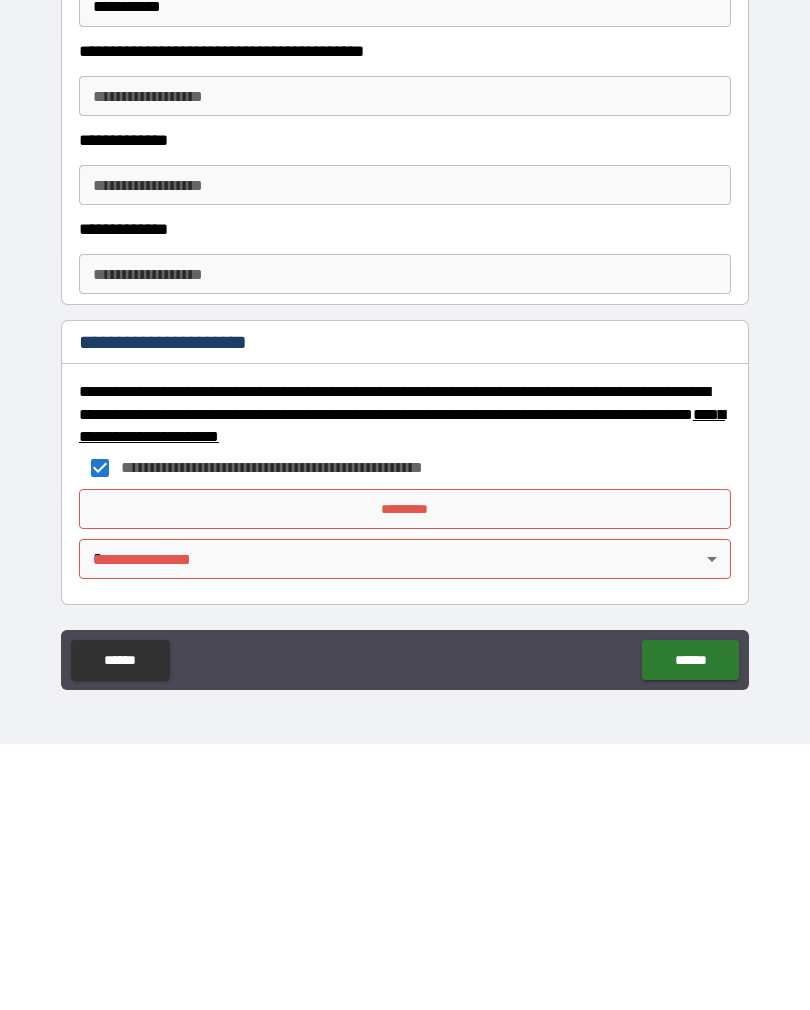 scroll, scrollTop: 31, scrollLeft: 0, axis: vertical 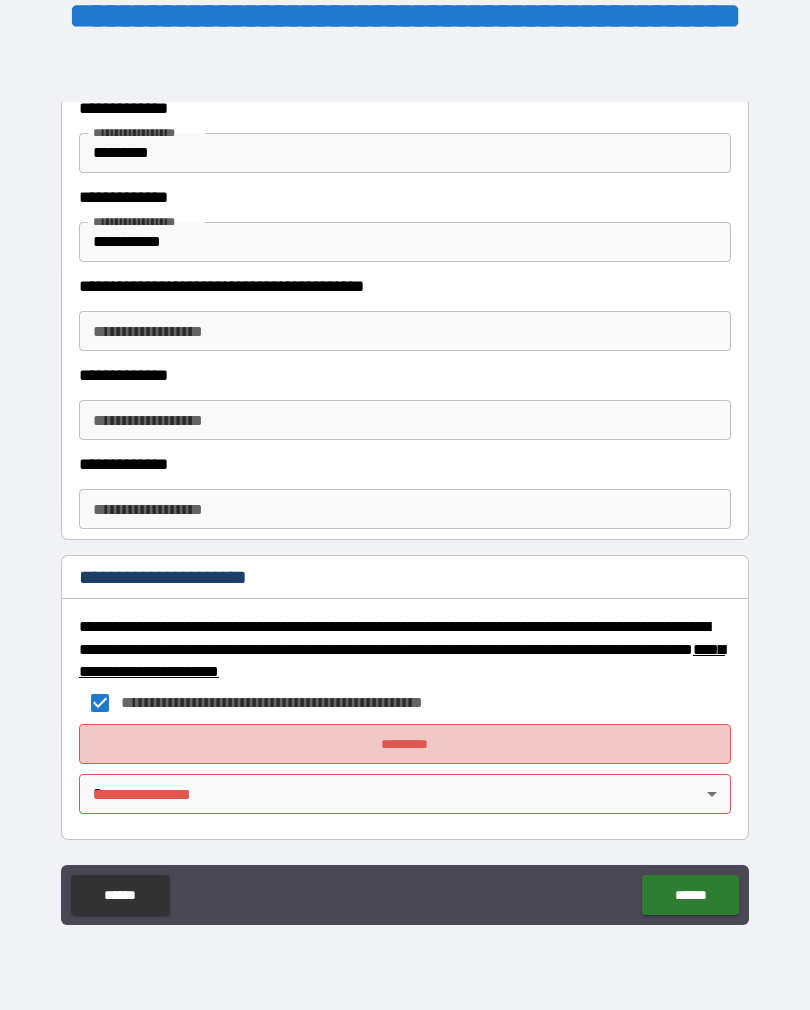 click on "*********" at bounding box center [405, 744] 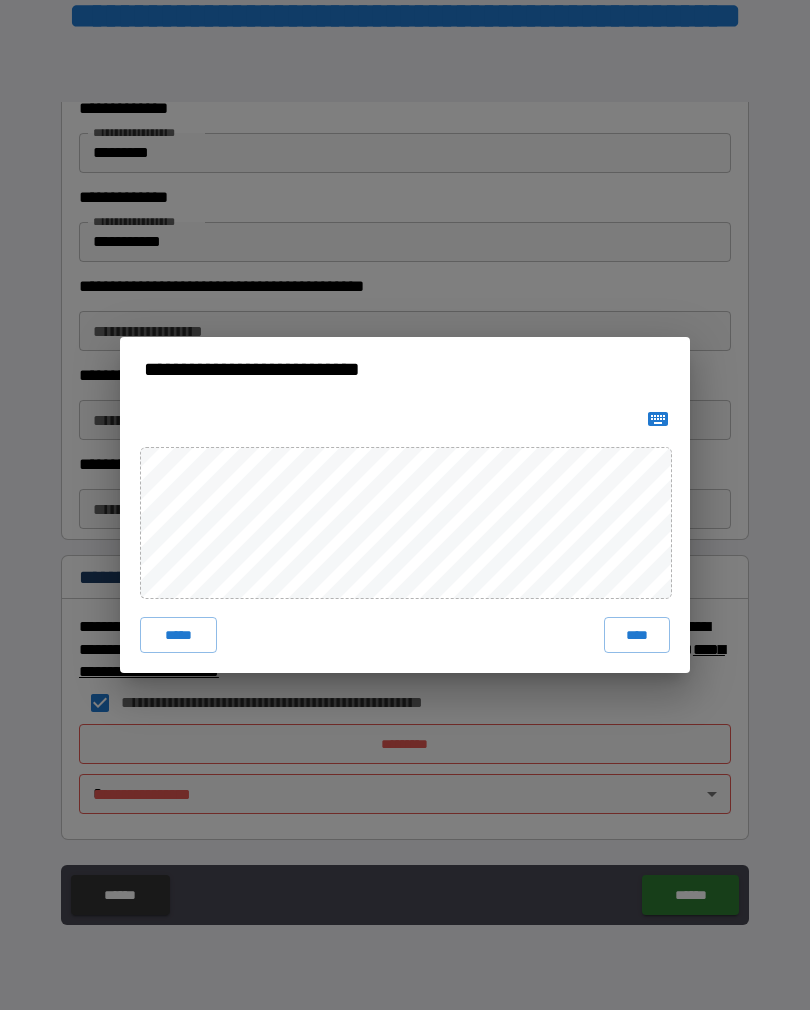 click on "****" at bounding box center (637, 635) 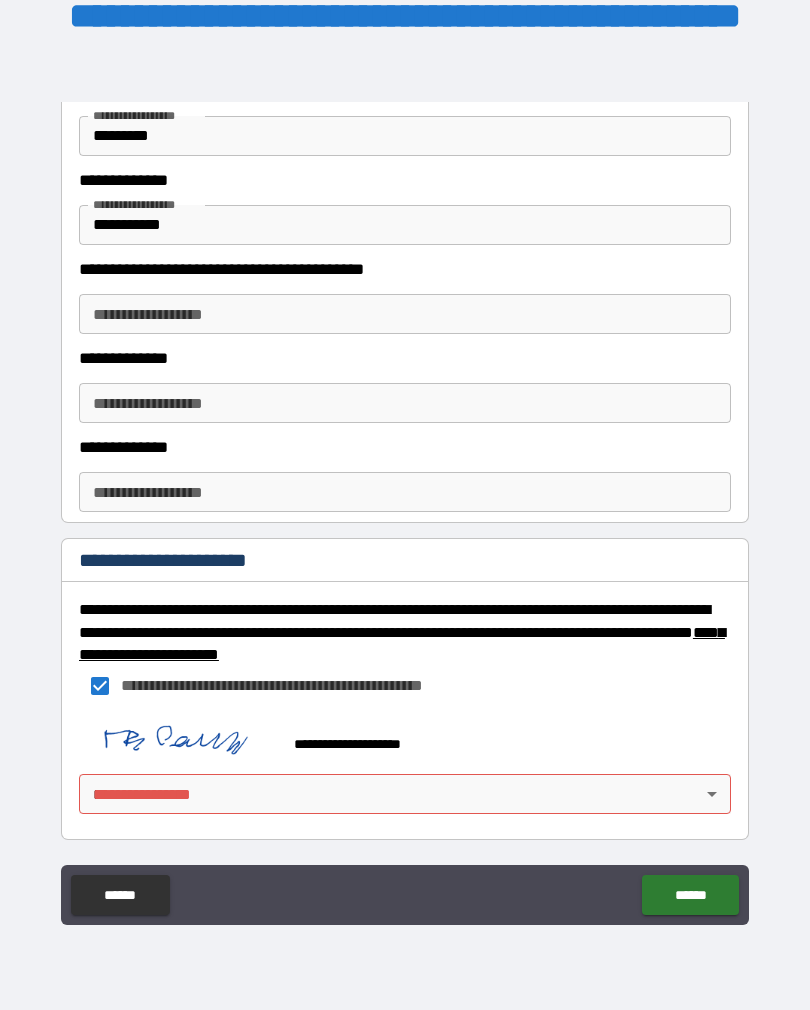 scroll, scrollTop: 1010, scrollLeft: 0, axis: vertical 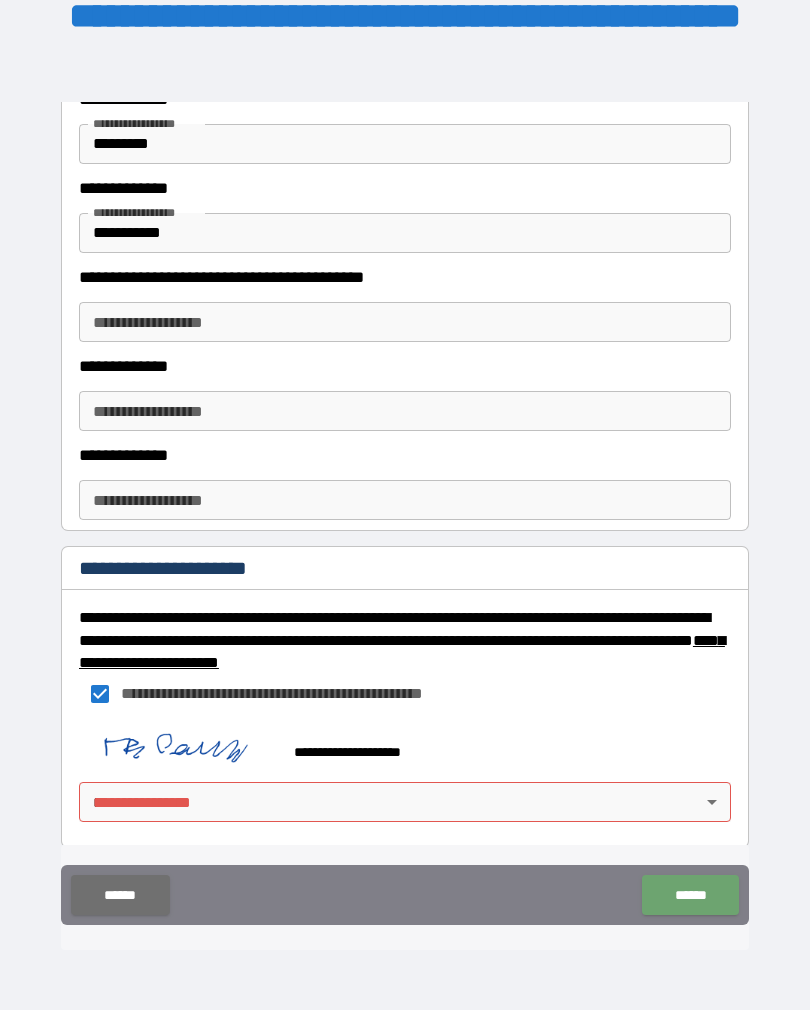 click on "******" at bounding box center (690, 895) 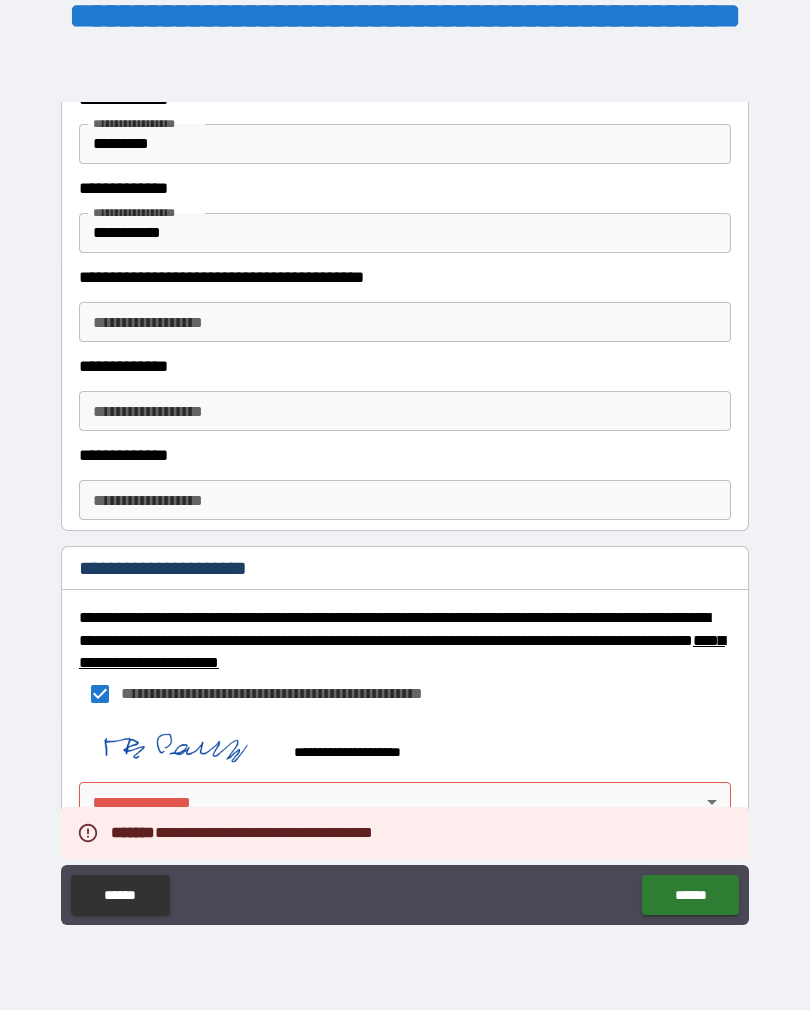 click on "******" at bounding box center (690, 895) 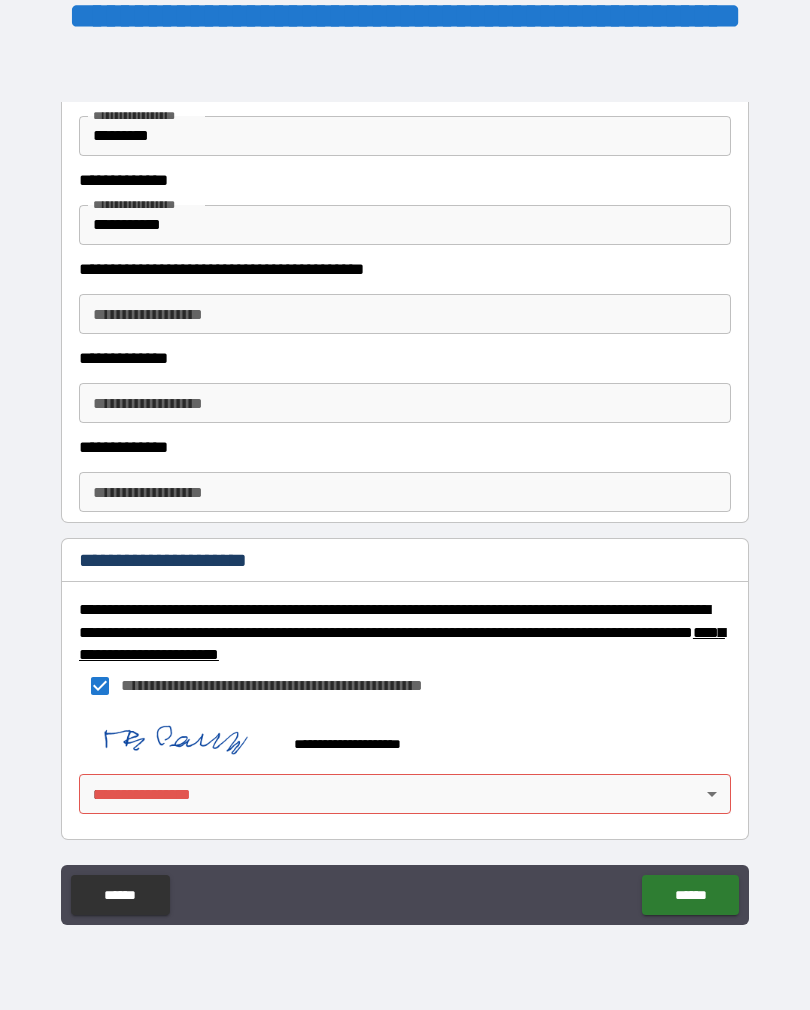scroll, scrollTop: 1037, scrollLeft: 0, axis: vertical 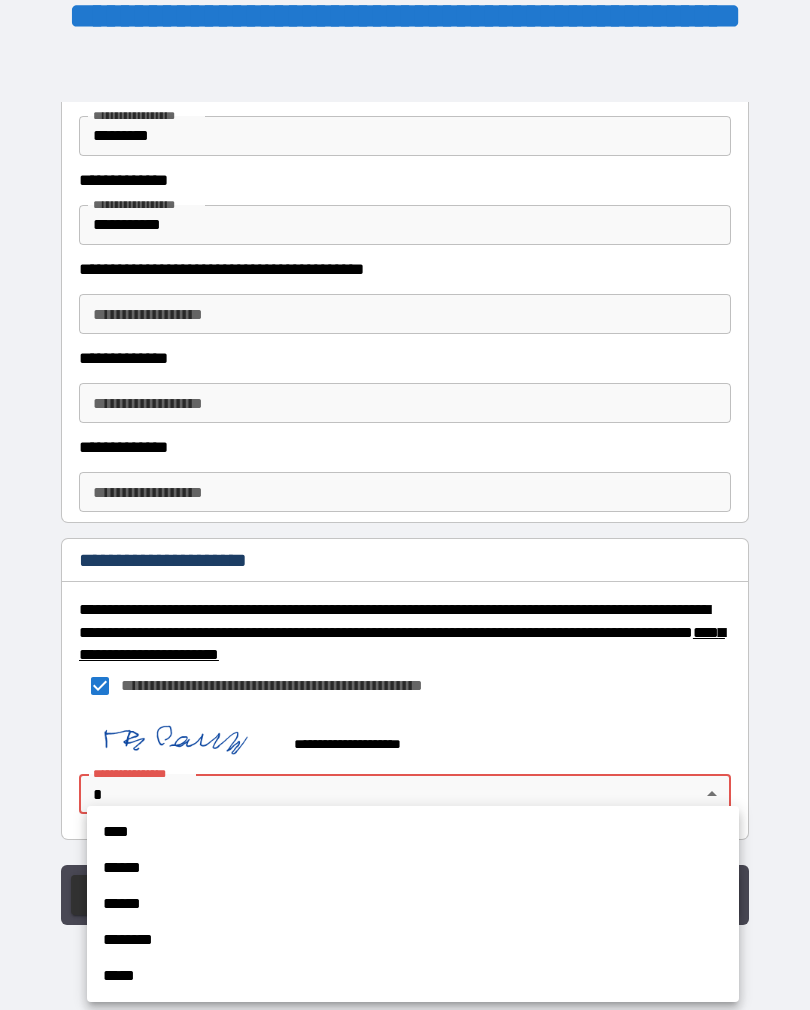 click on "********" at bounding box center [413, 940] 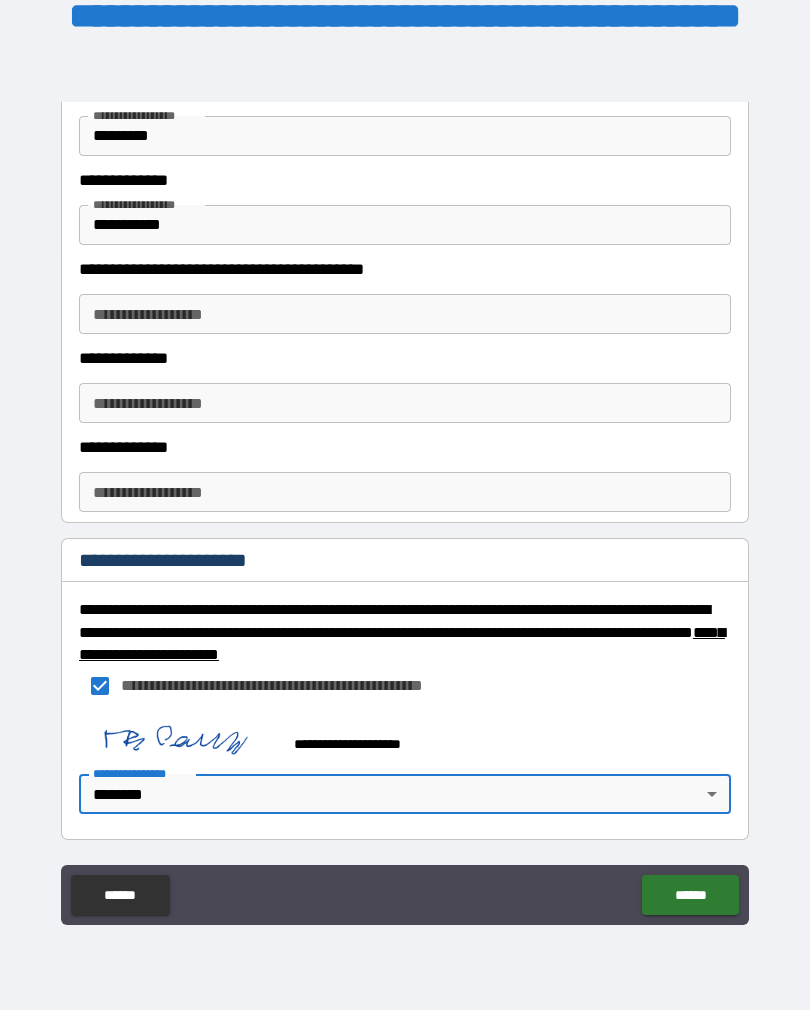 click on "******" at bounding box center (690, 895) 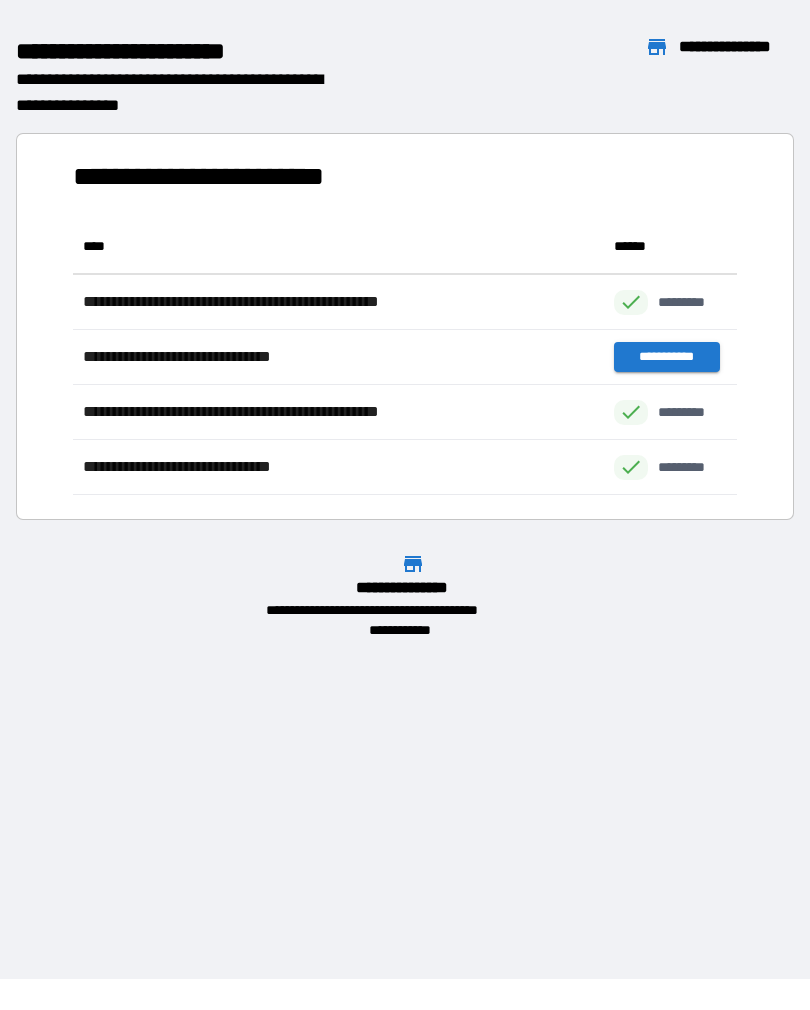 scroll, scrollTop: 1, scrollLeft: 1, axis: both 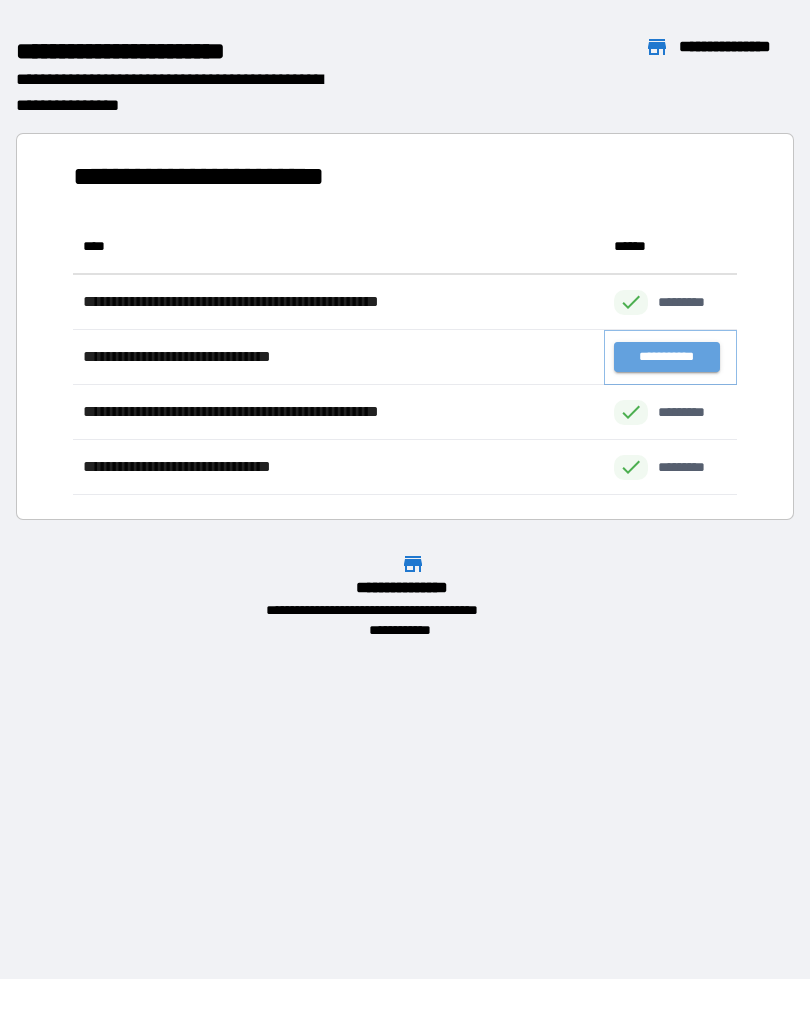 click on "**********" at bounding box center [666, 357] 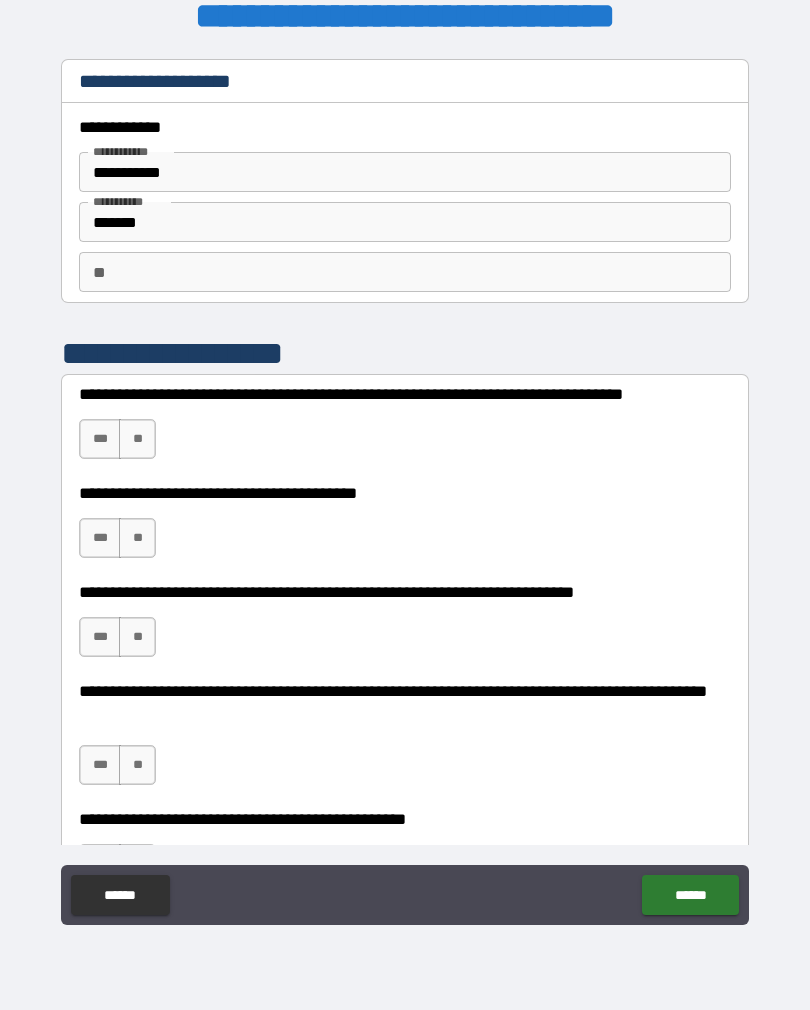 click on "**" at bounding box center (137, 439) 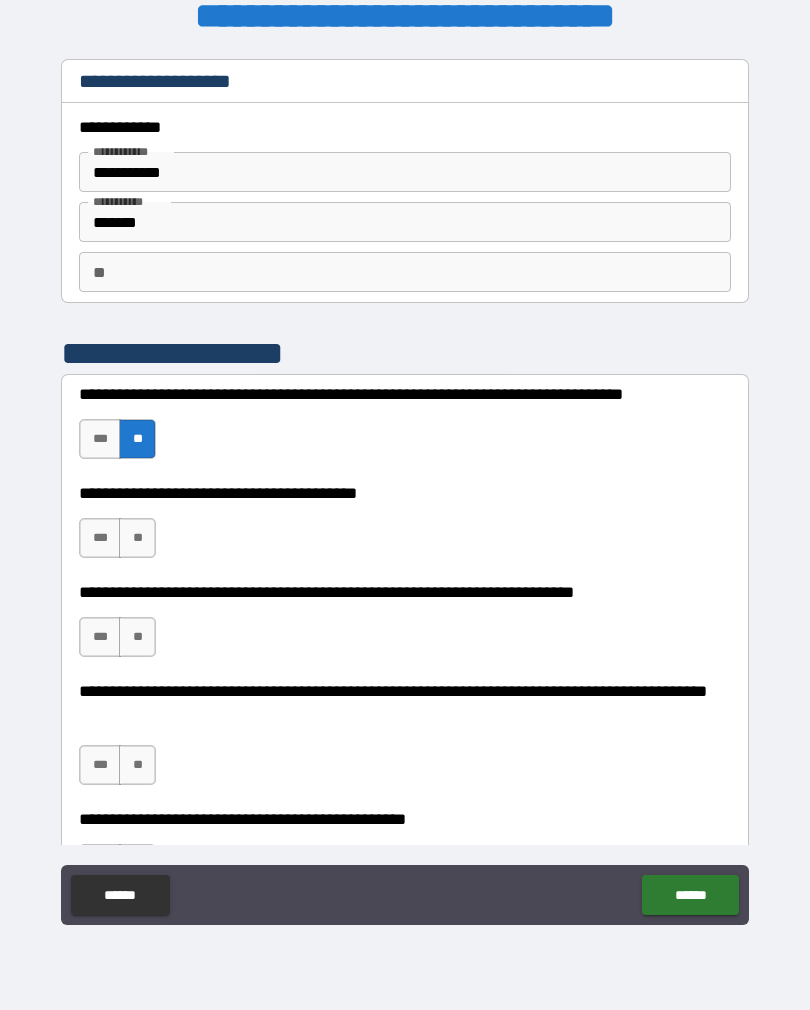 click on "***" at bounding box center (100, 538) 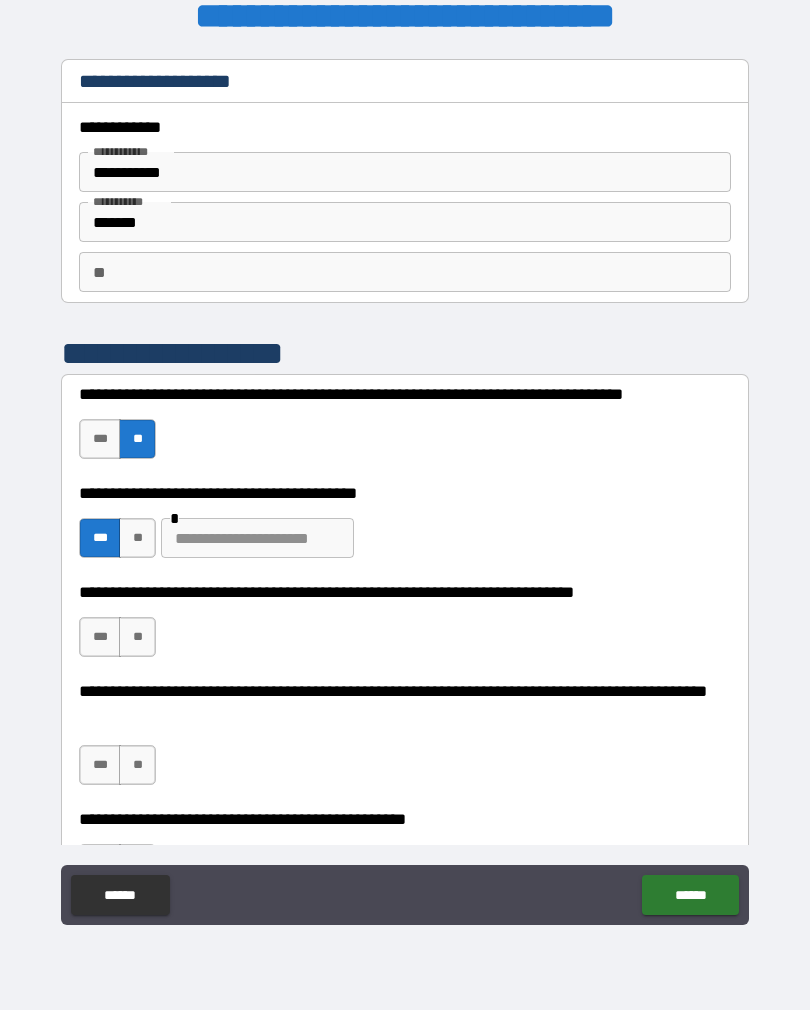click on "**" at bounding box center (137, 637) 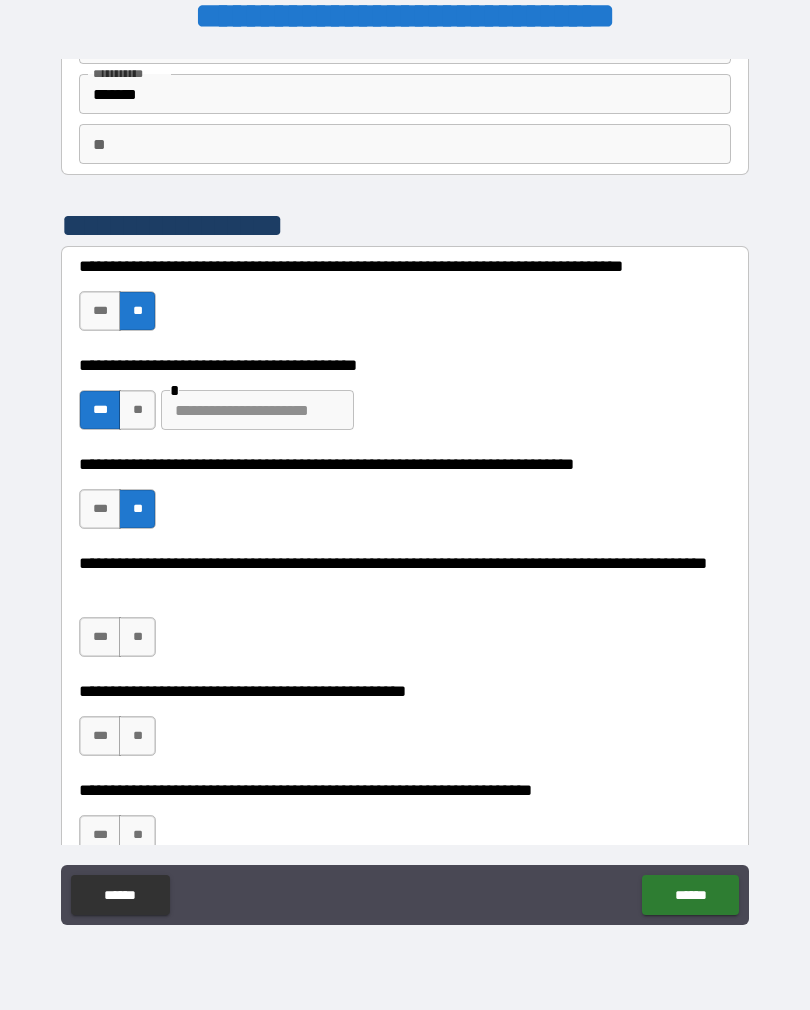 scroll, scrollTop: 136, scrollLeft: 0, axis: vertical 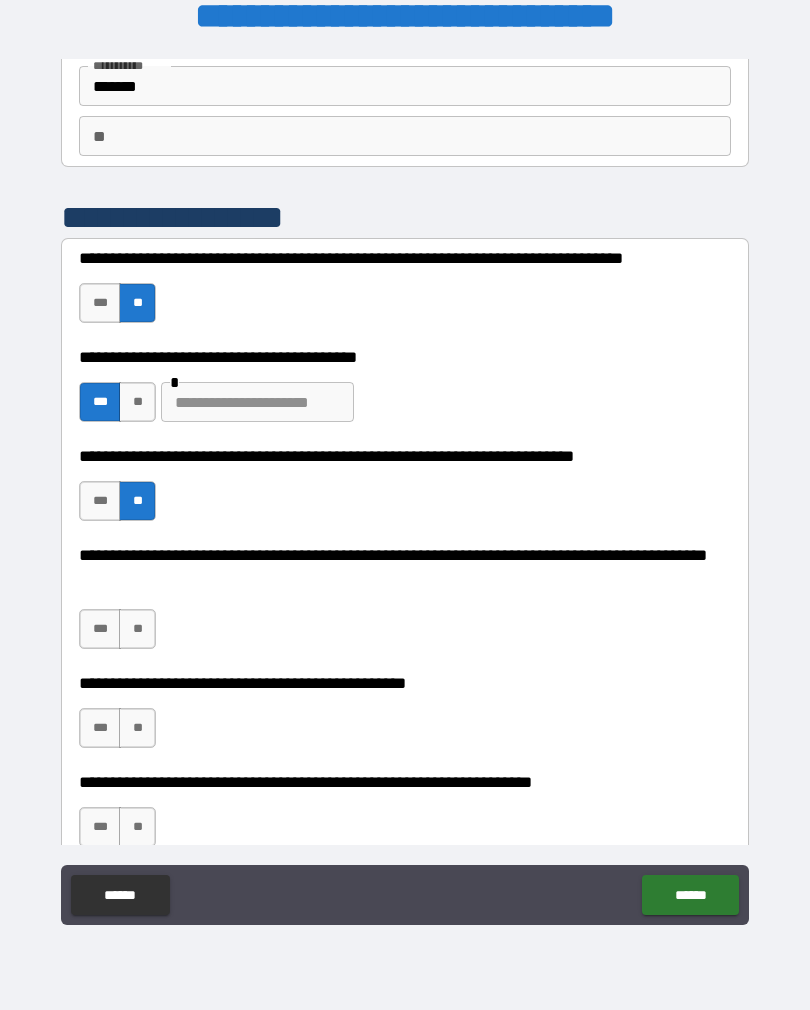 click on "**" at bounding box center (137, 629) 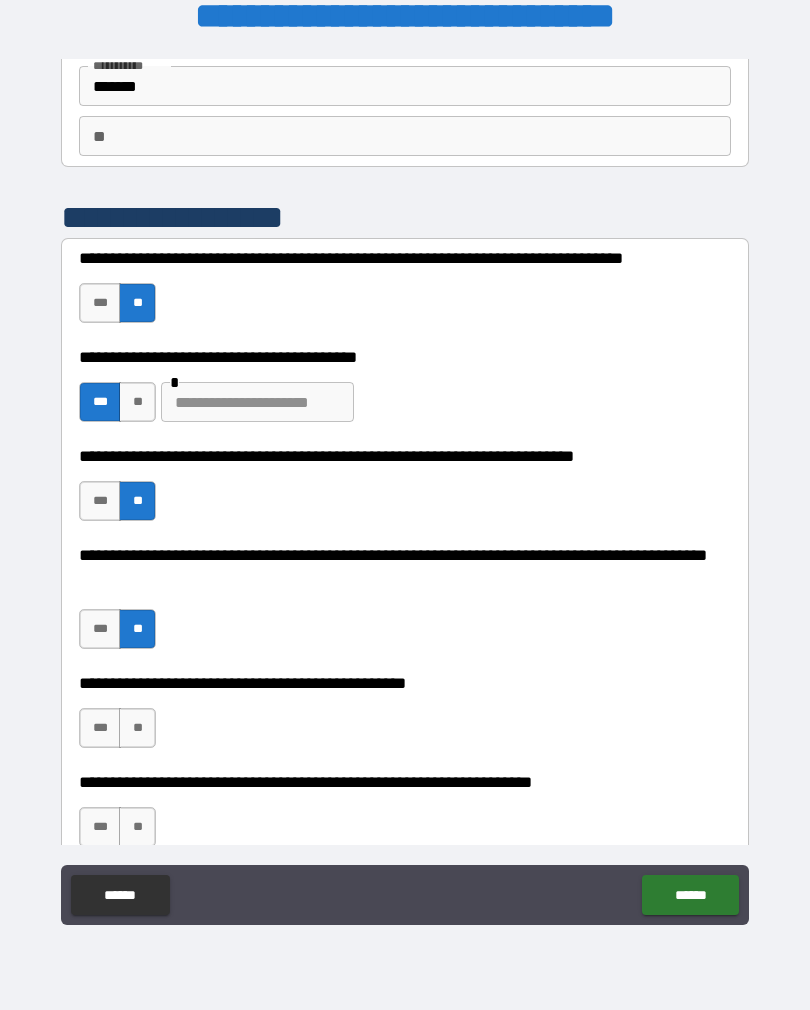 click on "**" at bounding box center (137, 728) 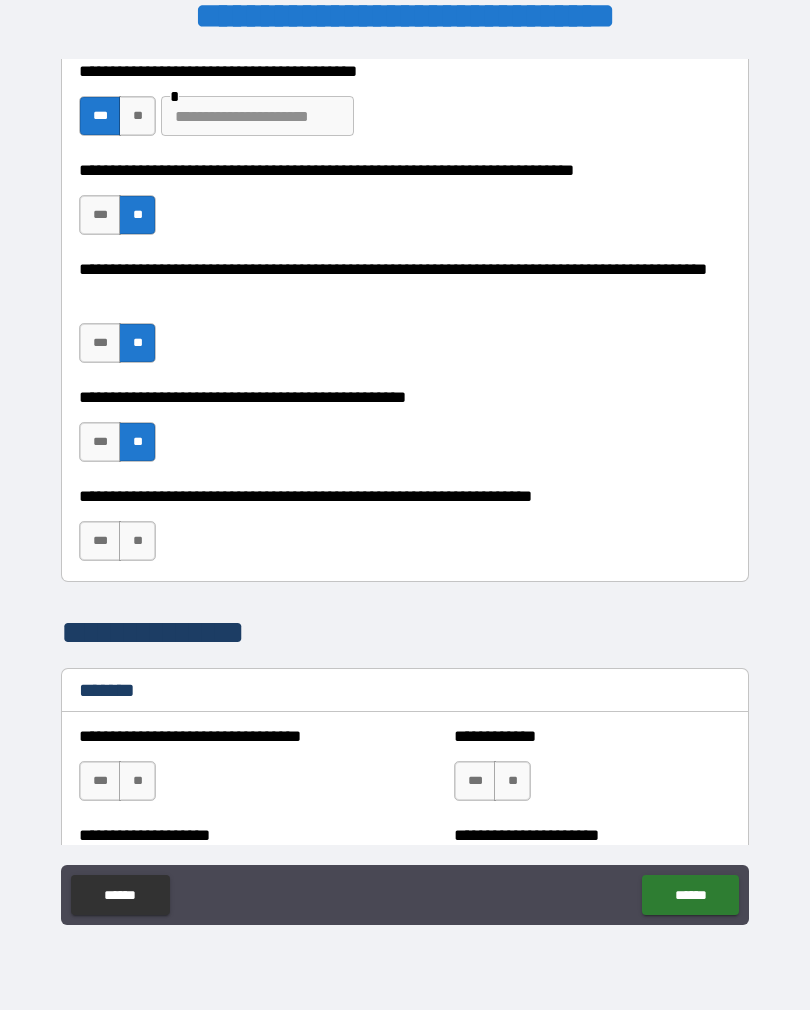 scroll, scrollTop: 430, scrollLeft: 0, axis: vertical 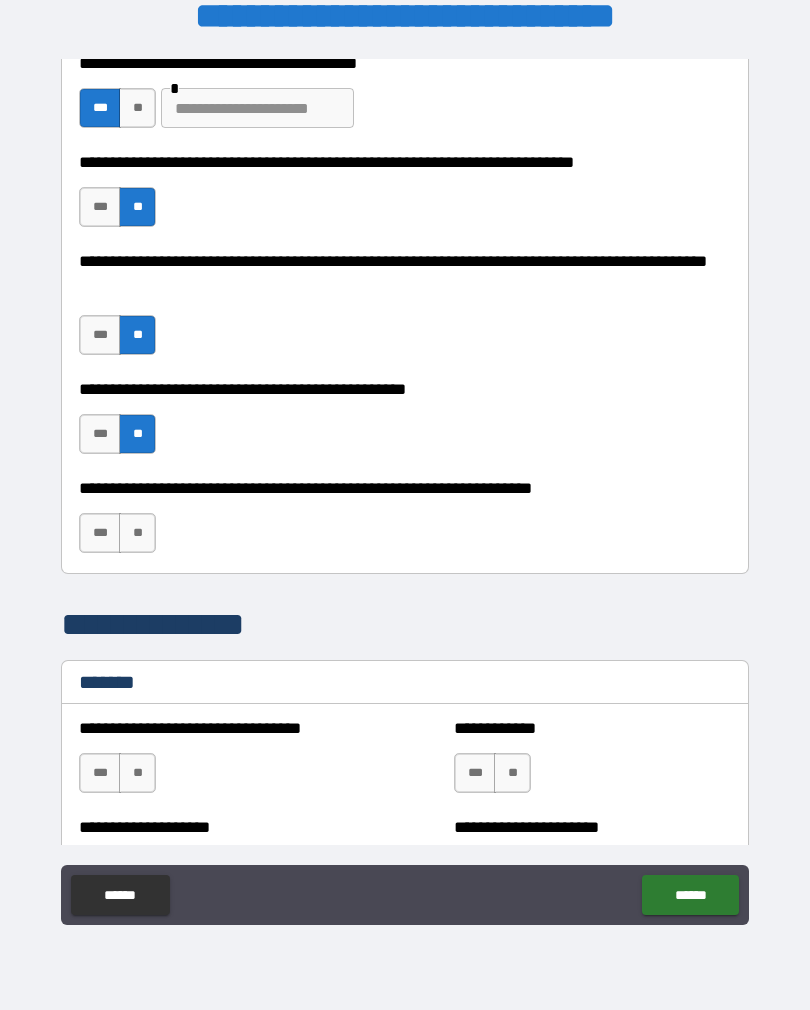 click on "**" at bounding box center (137, 533) 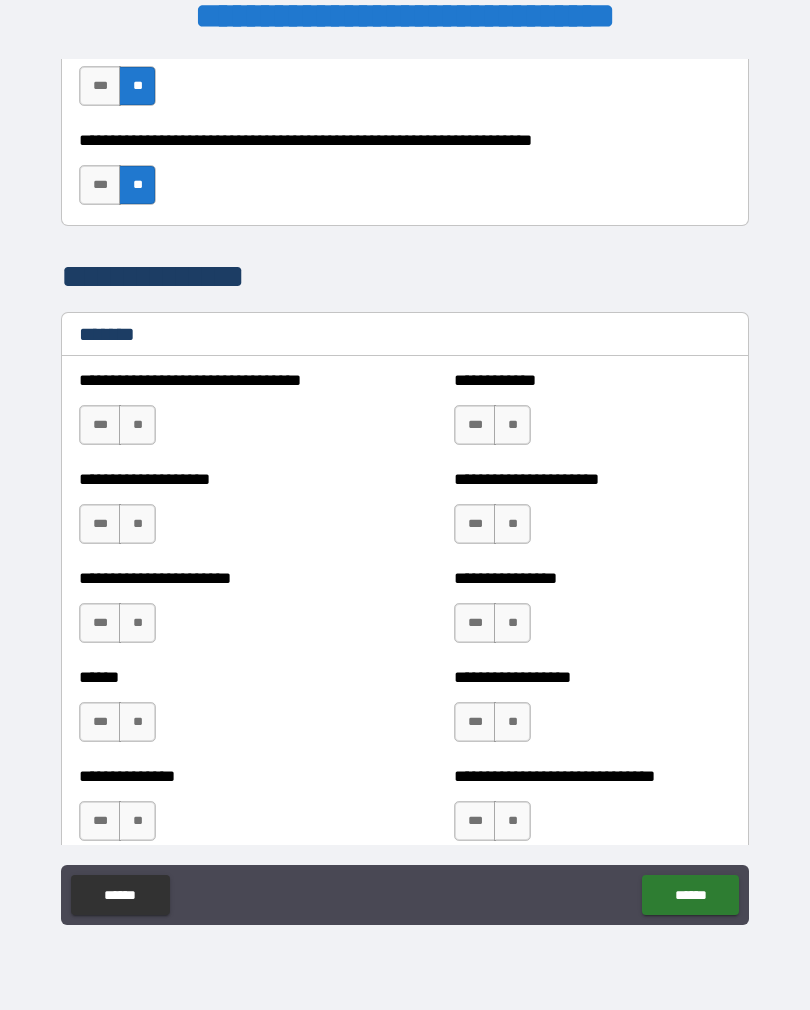 scroll, scrollTop: 782, scrollLeft: 0, axis: vertical 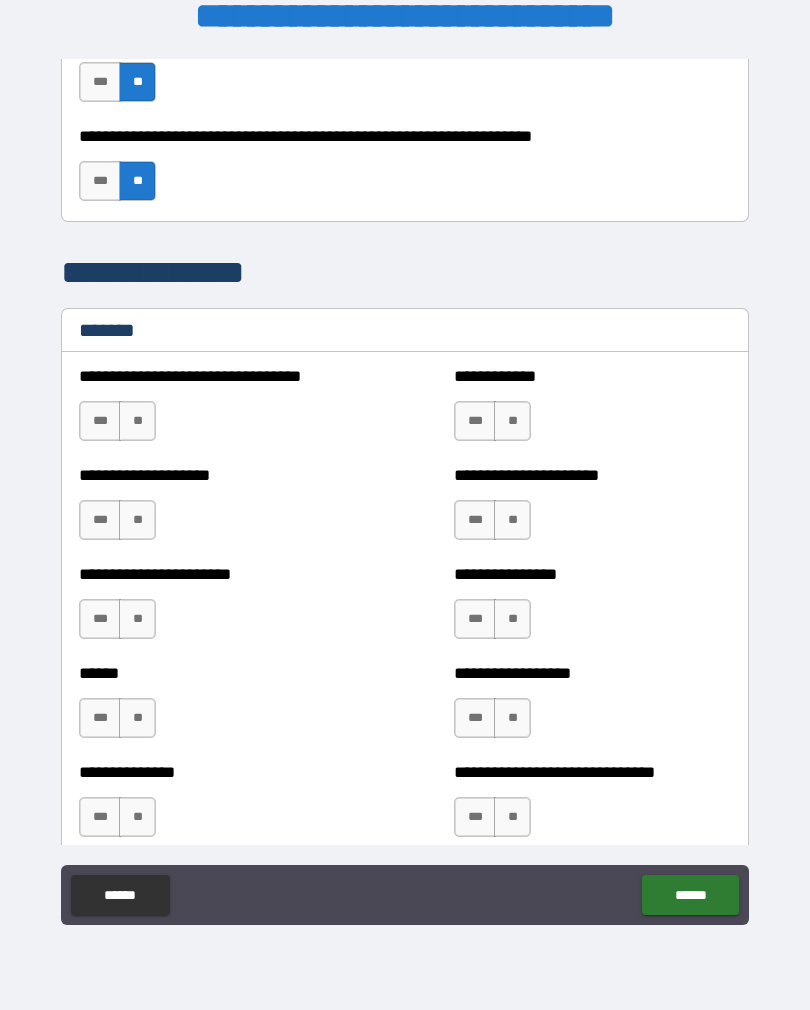 click on "**" at bounding box center [137, 421] 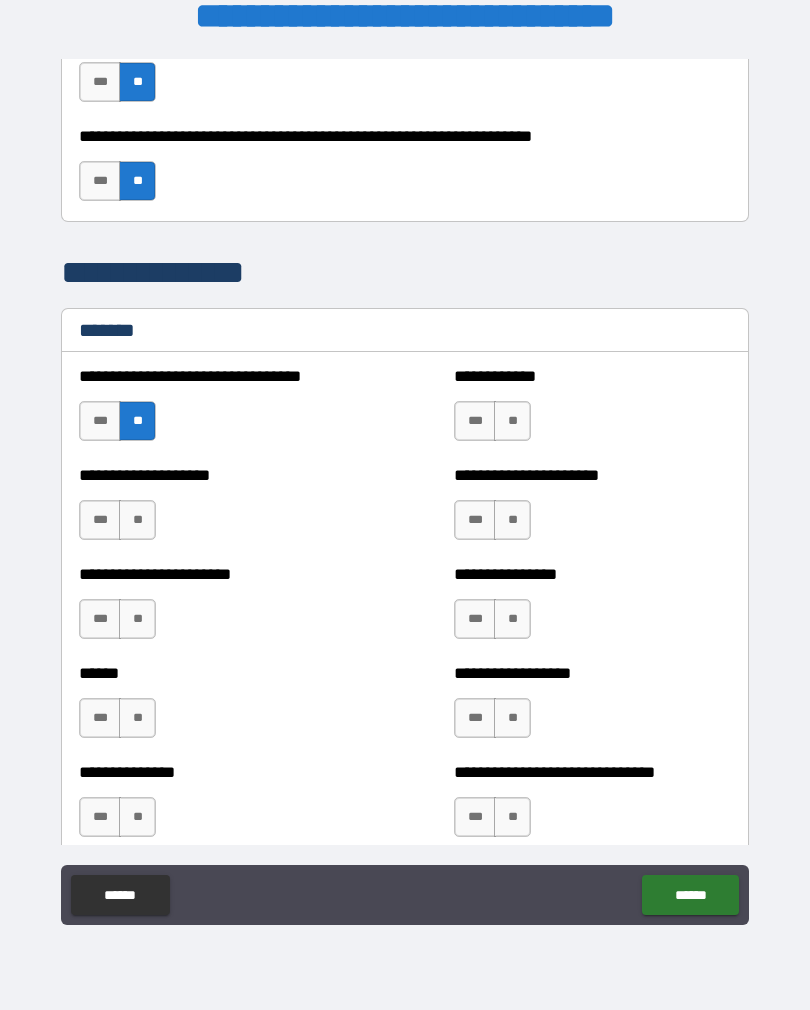 click on "**********" at bounding box center (217, 510) 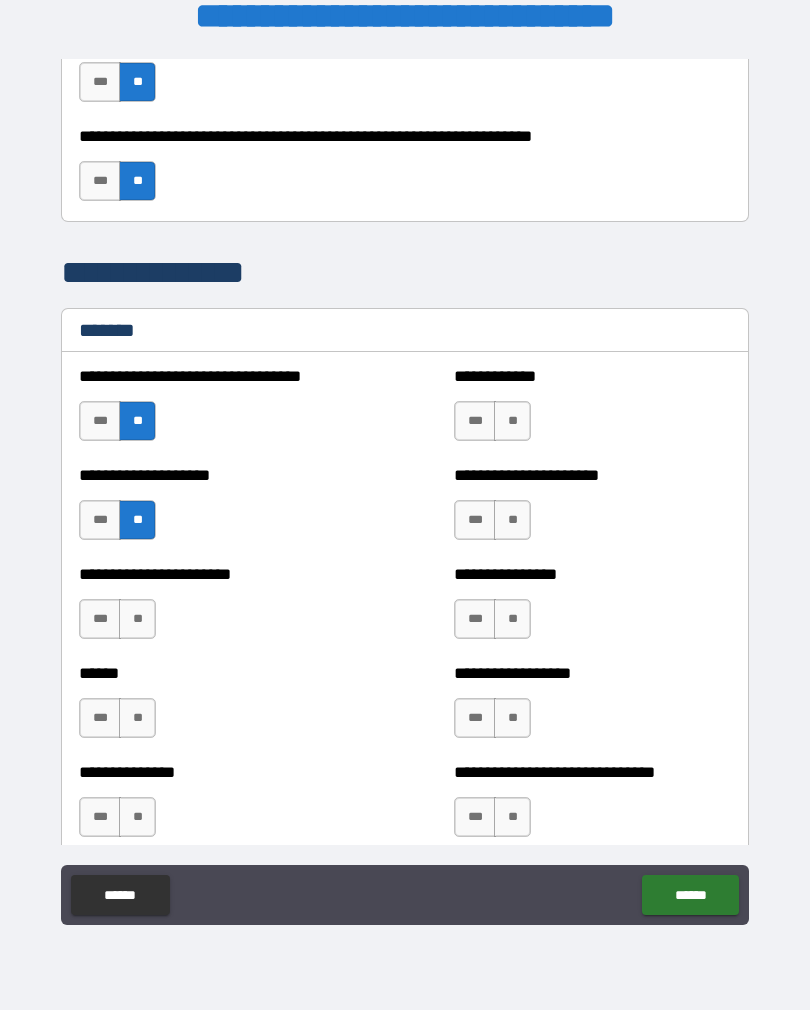 click on "**********" at bounding box center [217, 609] 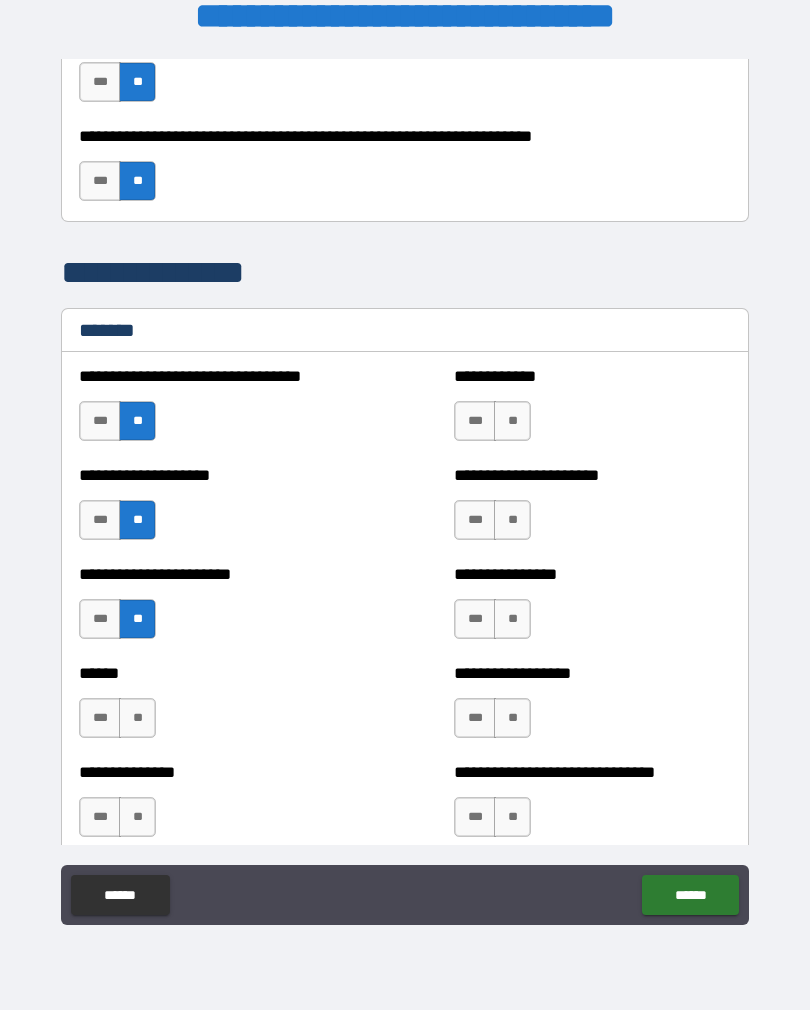 click on "**" at bounding box center [137, 718] 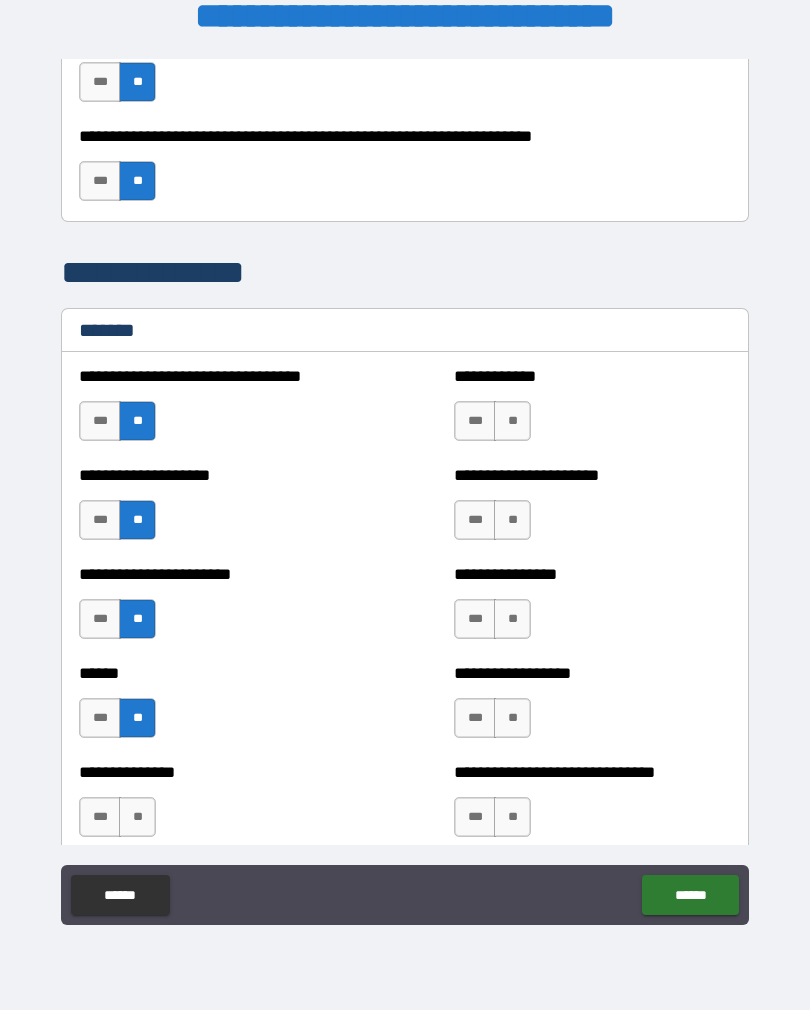 click on "**" at bounding box center (137, 817) 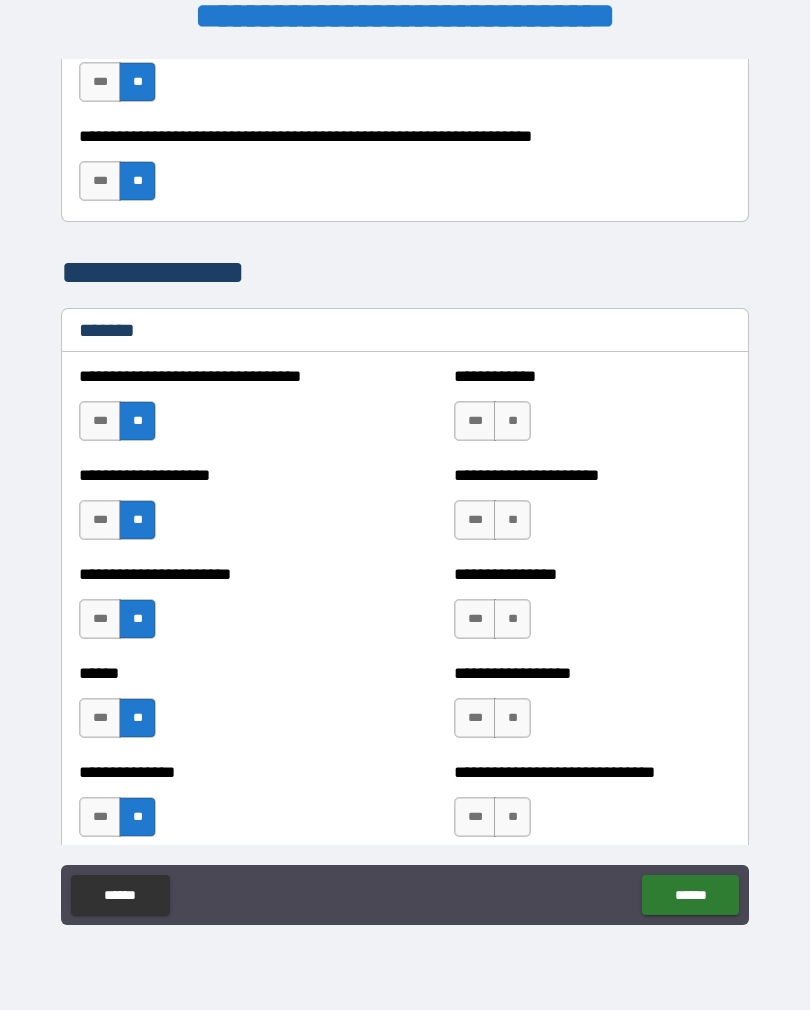 click on "**" at bounding box center (512, 421) 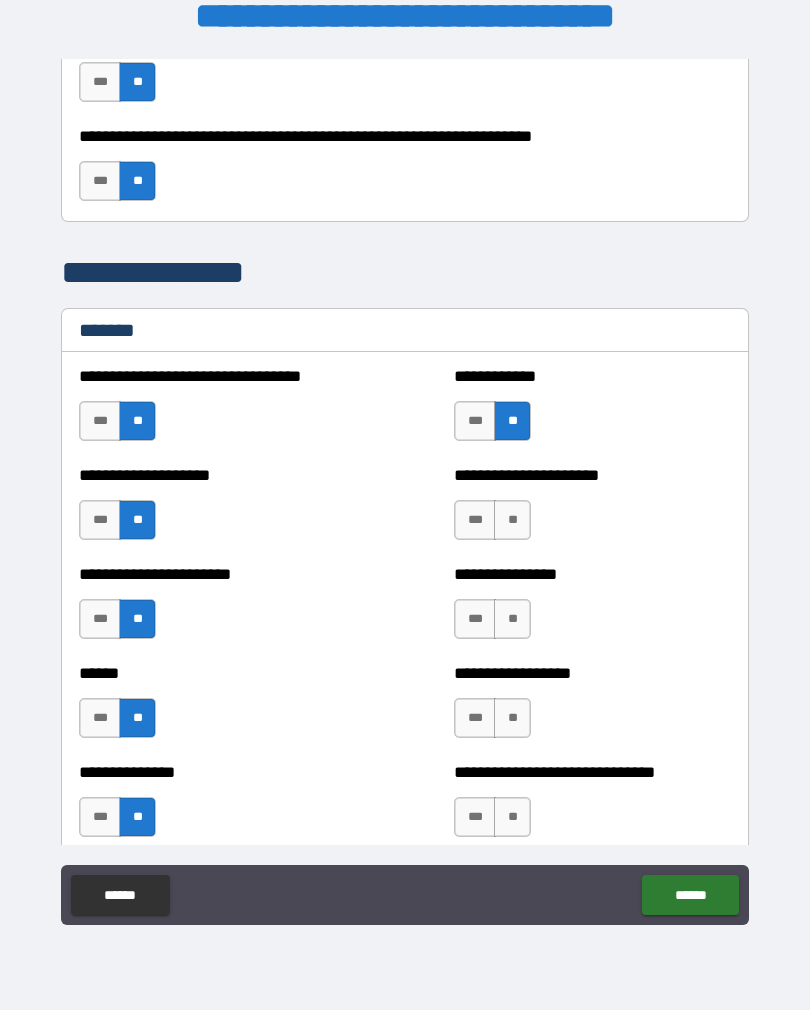 click on "**" at bounding box center (512, 520) 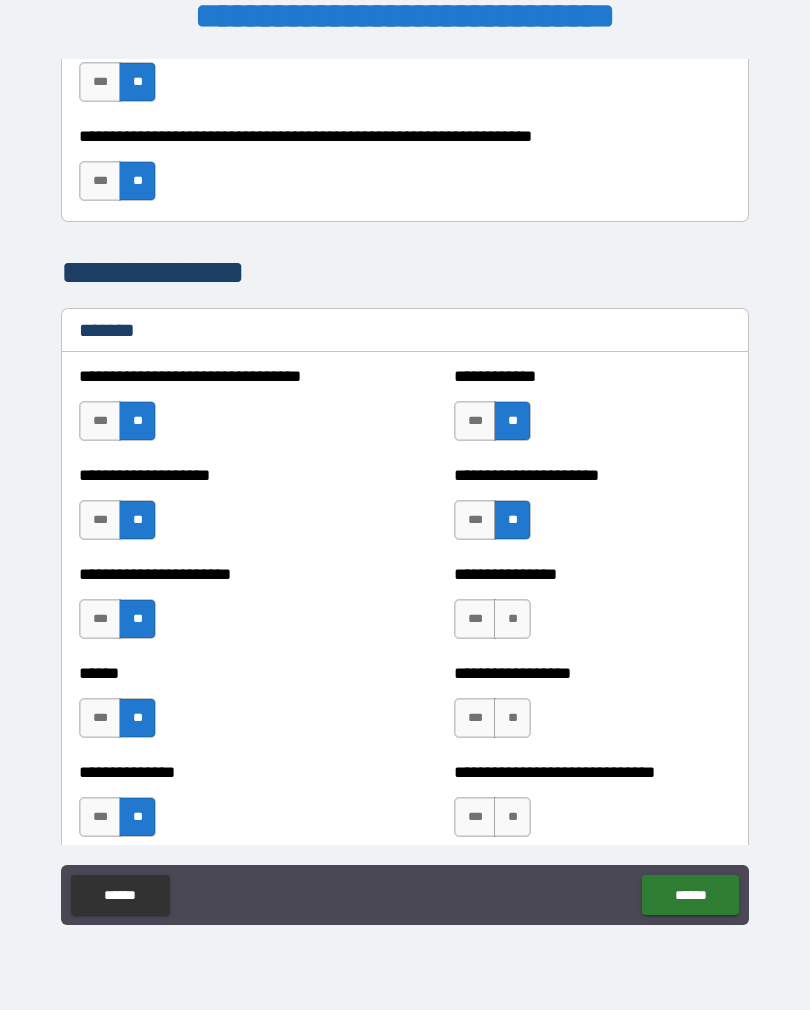 click on "**" at bounding box center [512, 619] 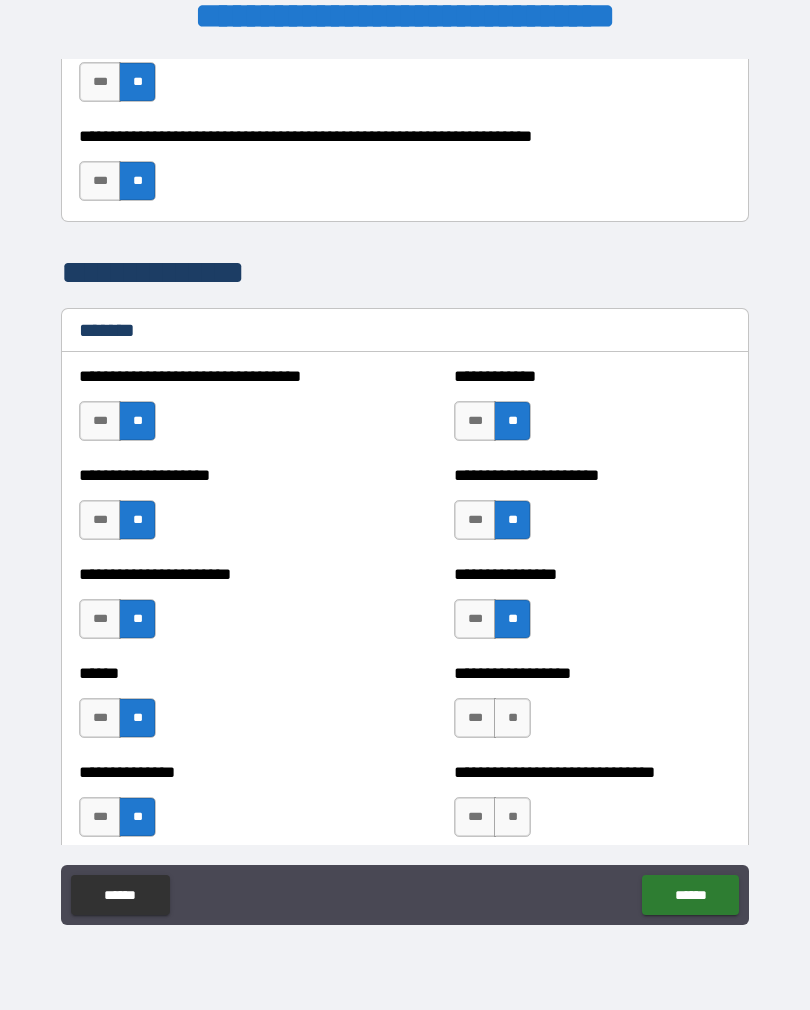 click on "**" at bounding box center [512, 718] 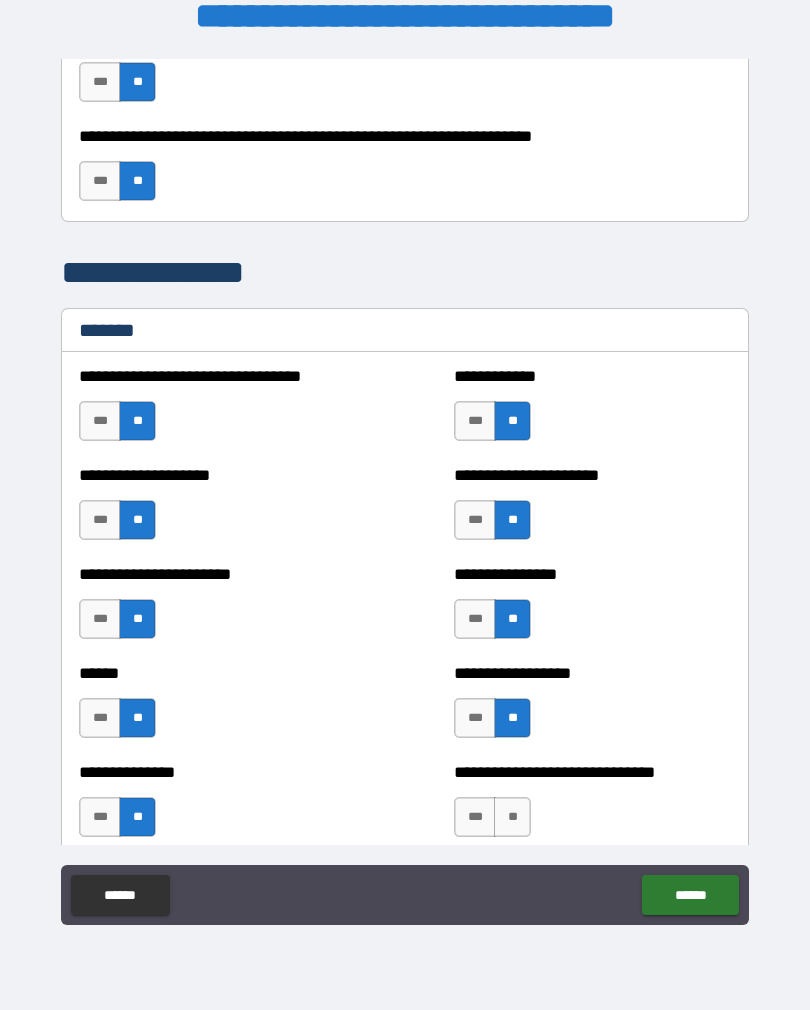 click on "**" at bounding box center [512, 817] 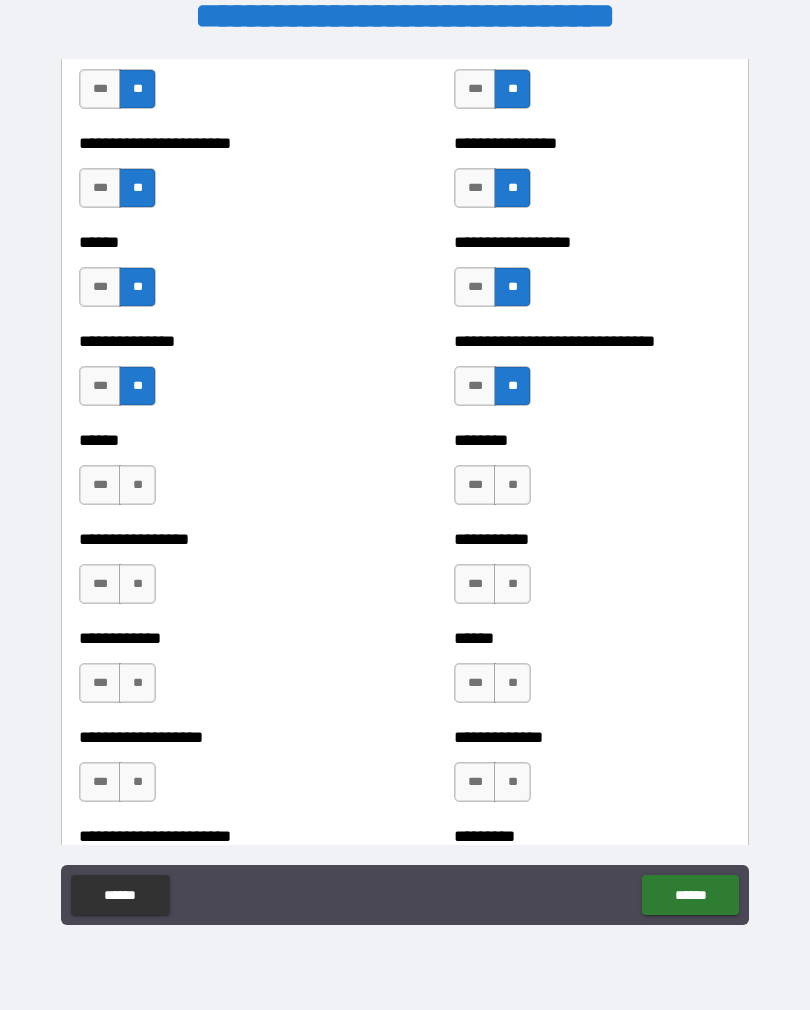scroll, scrollTop: 1215, scrollLeft: 0, axis: vertical 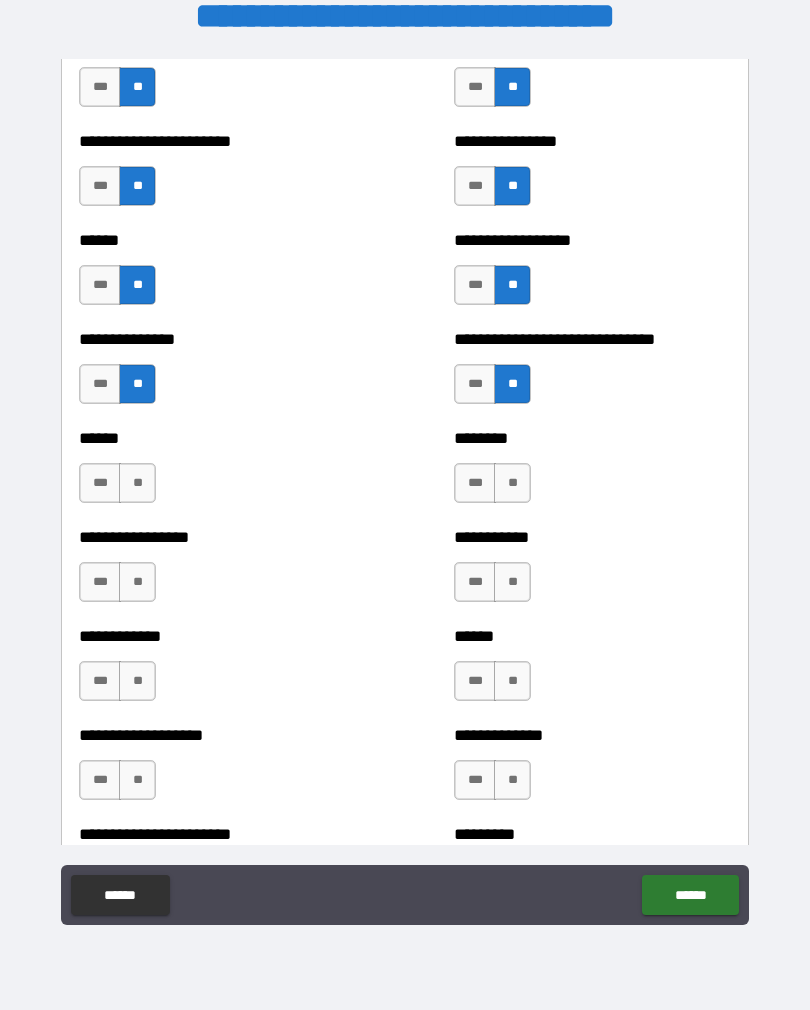 click on "**" at bounding box center [137, 483] 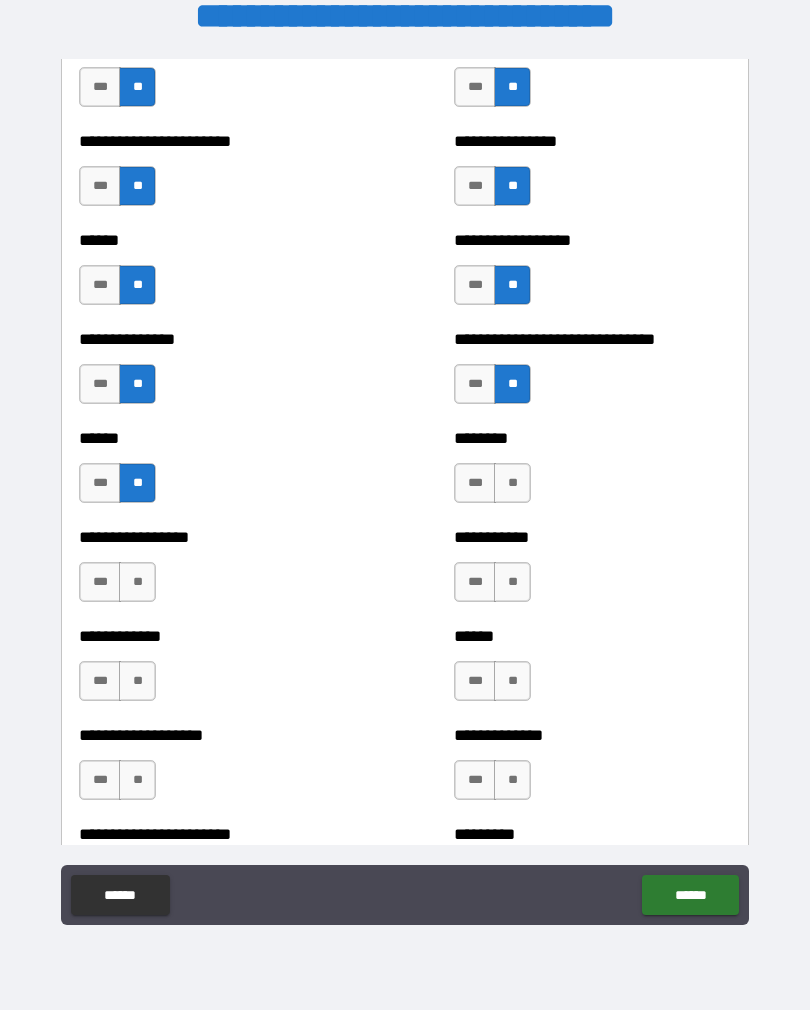 click on "**" at bounding box center [137, 582] 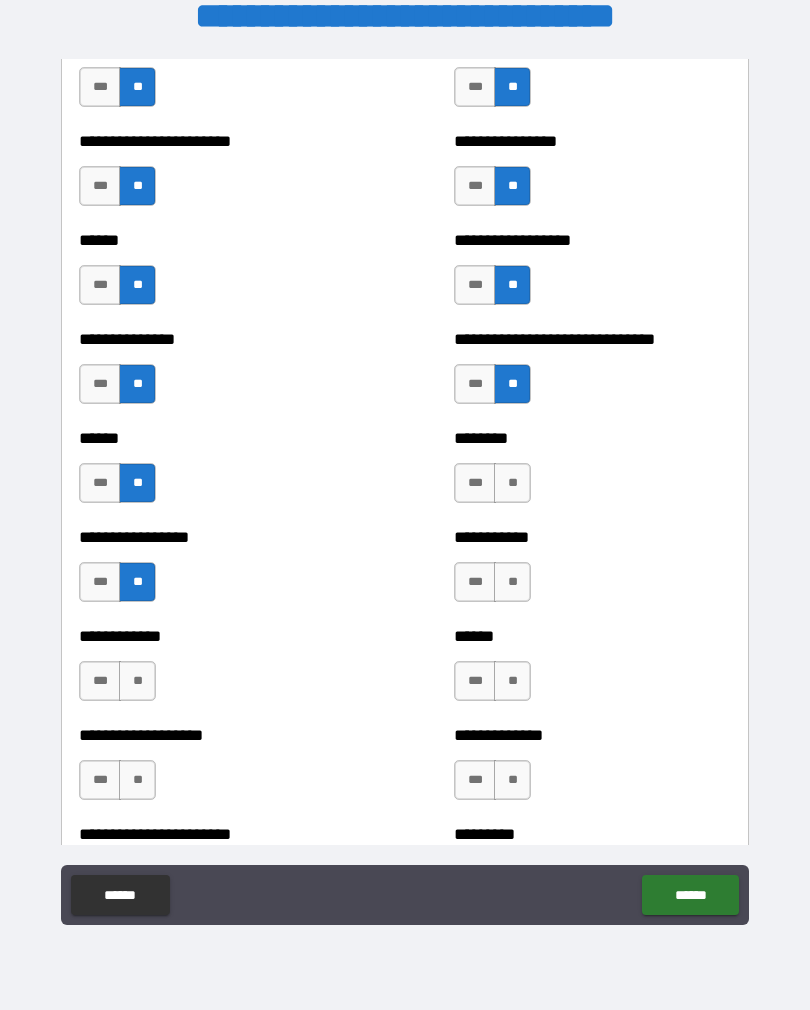 click on "**" at bounding box center [137, 681] 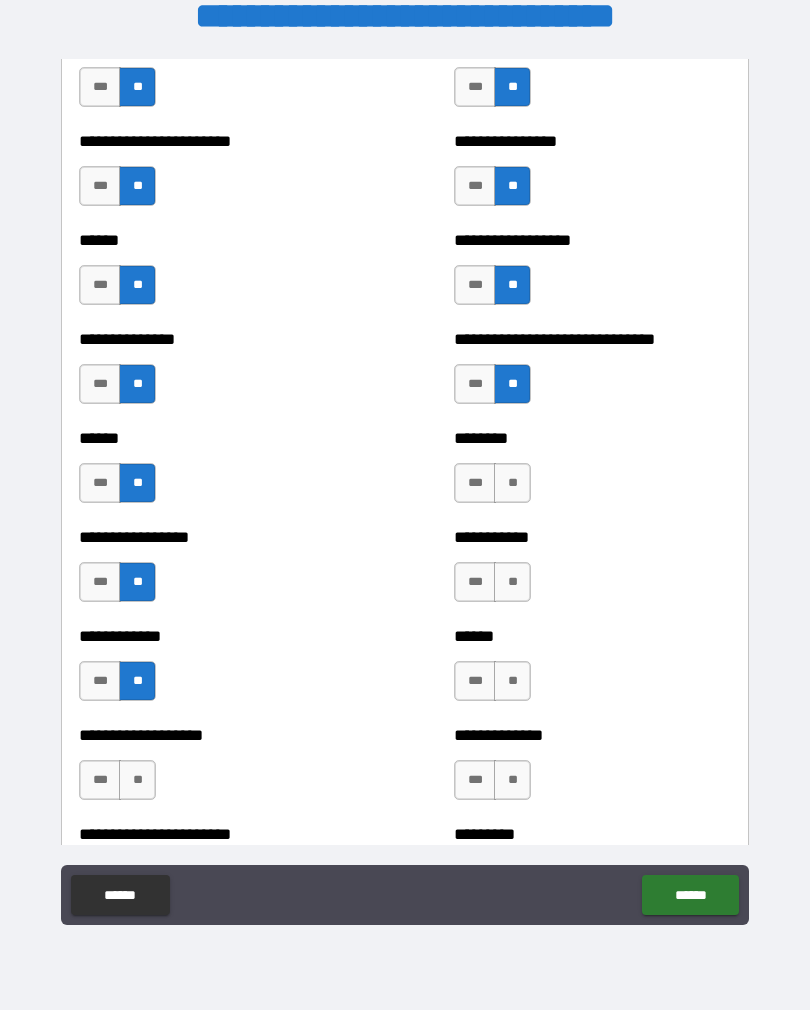 click on "**" at bounding box center [137, 780] 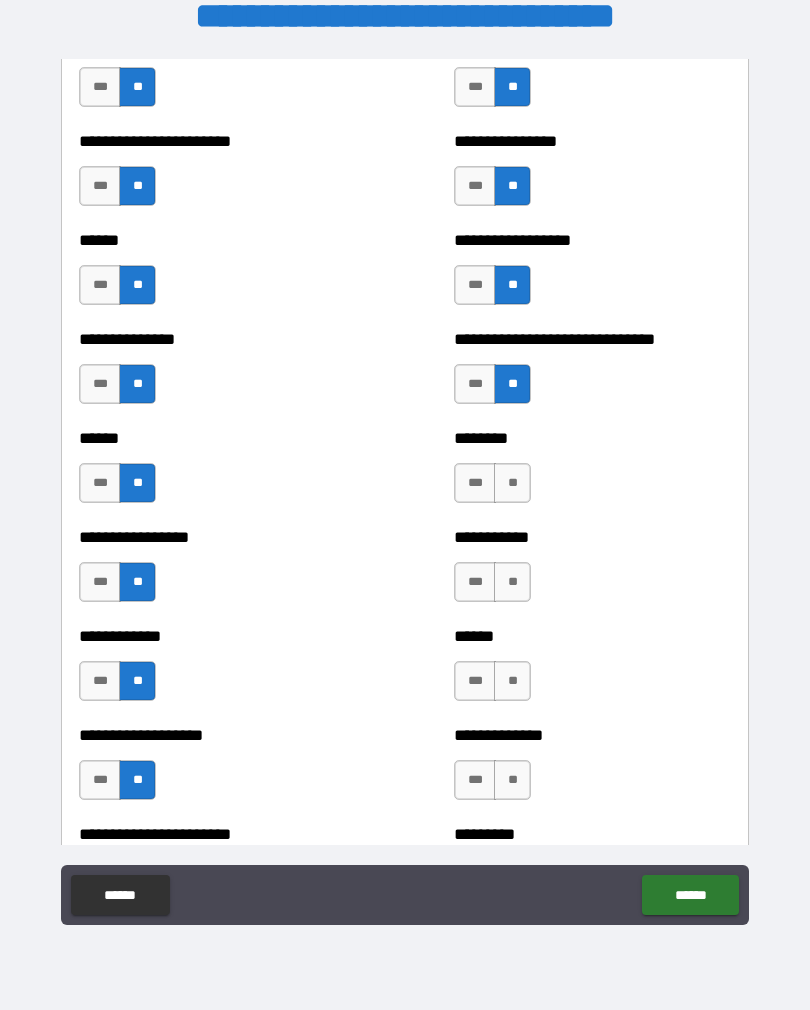 click on "**" at bounding box center [512, 483] 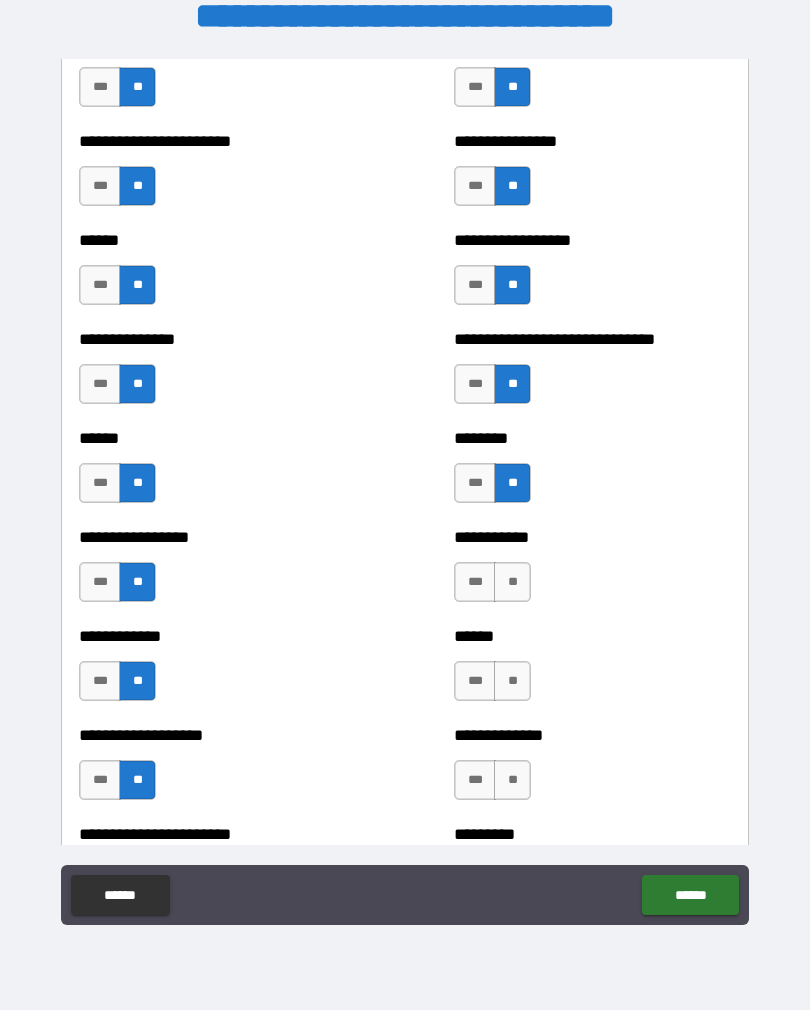 click on "**" at bounding box center [512, 582] 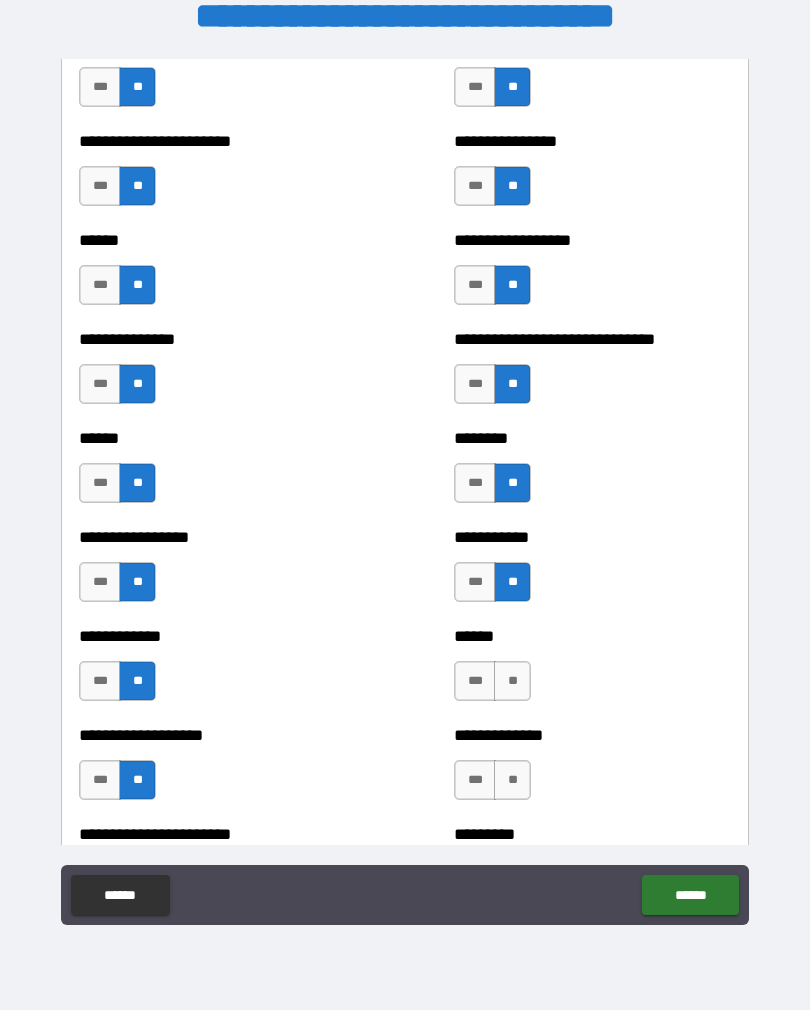 click on "**" at bounding box center [512, 681] 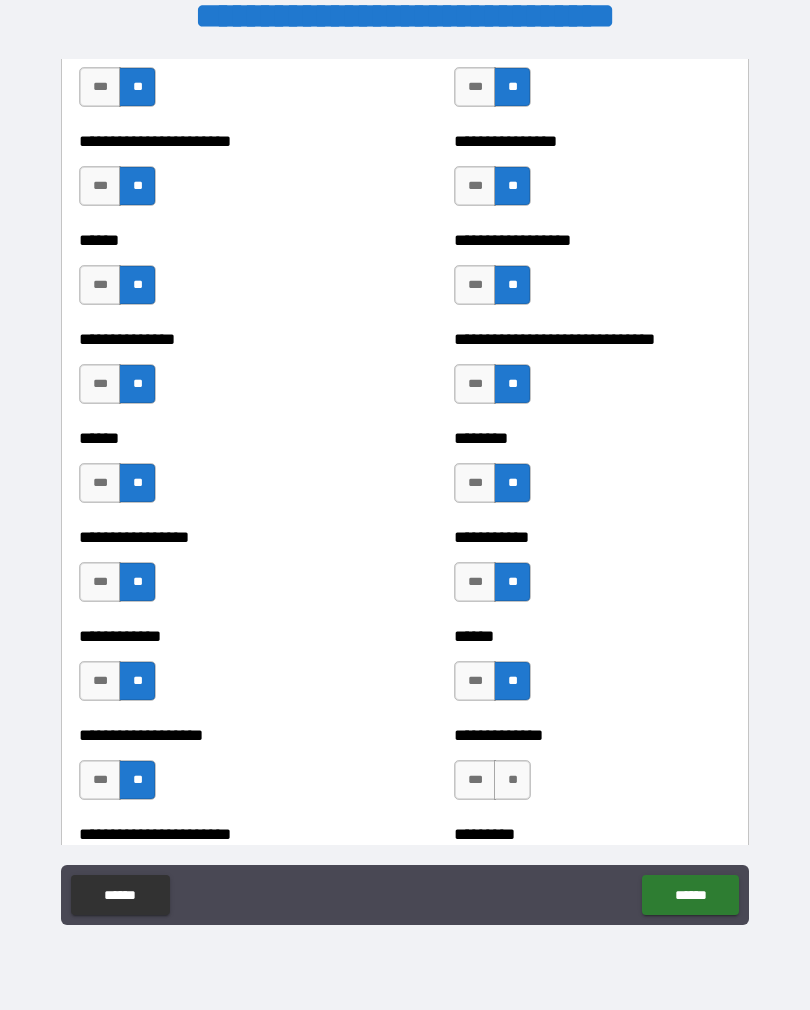 click on "***" at bounding box center (475, 780) 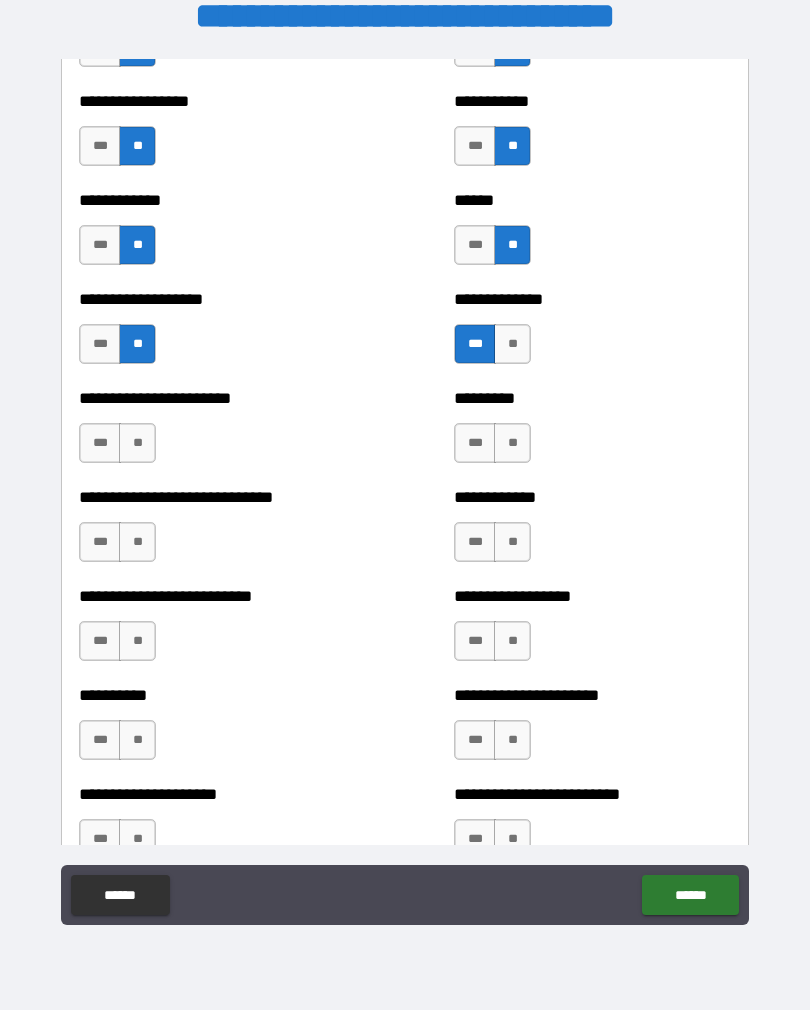 scroll, scrollTop: 1652, scrollLeft: 0, axis: vertical 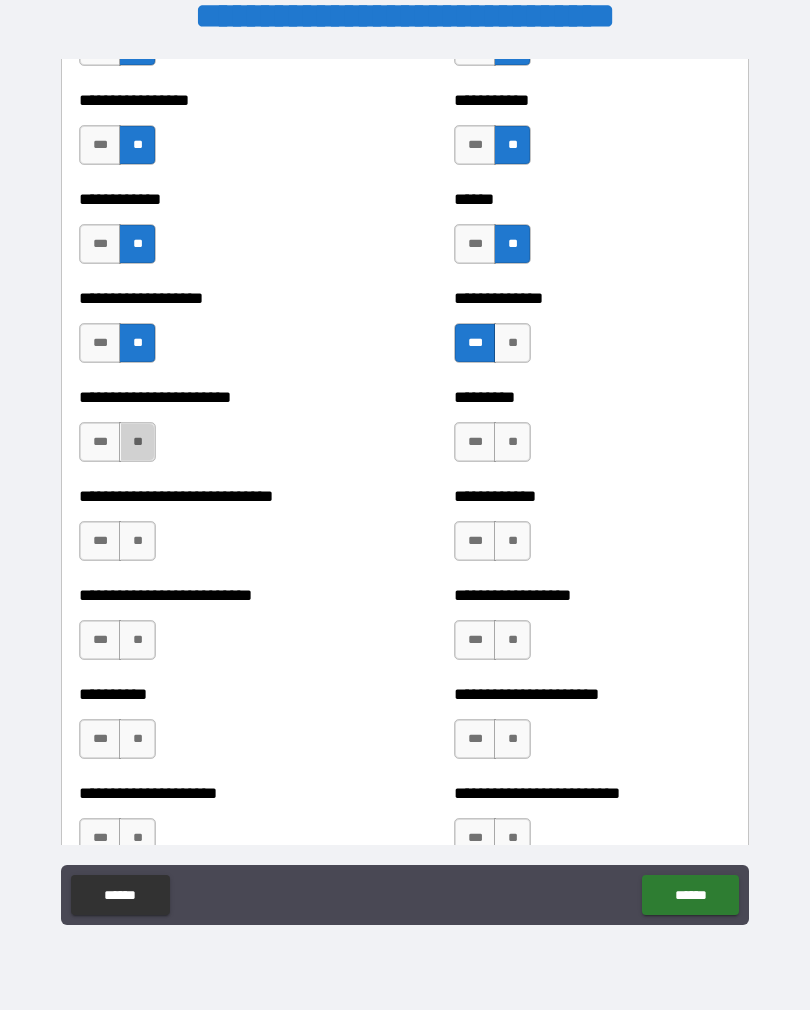 click on "**" at bounding box center [137, 442] 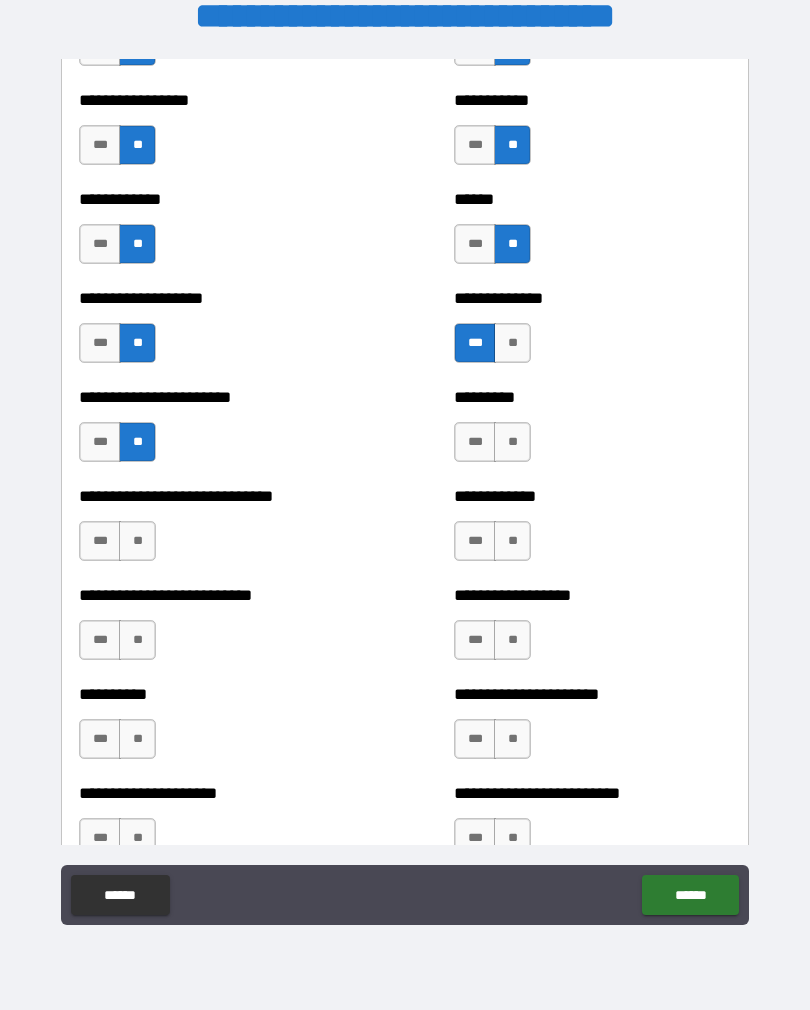 click on "**" at bounding box center [137, 541] 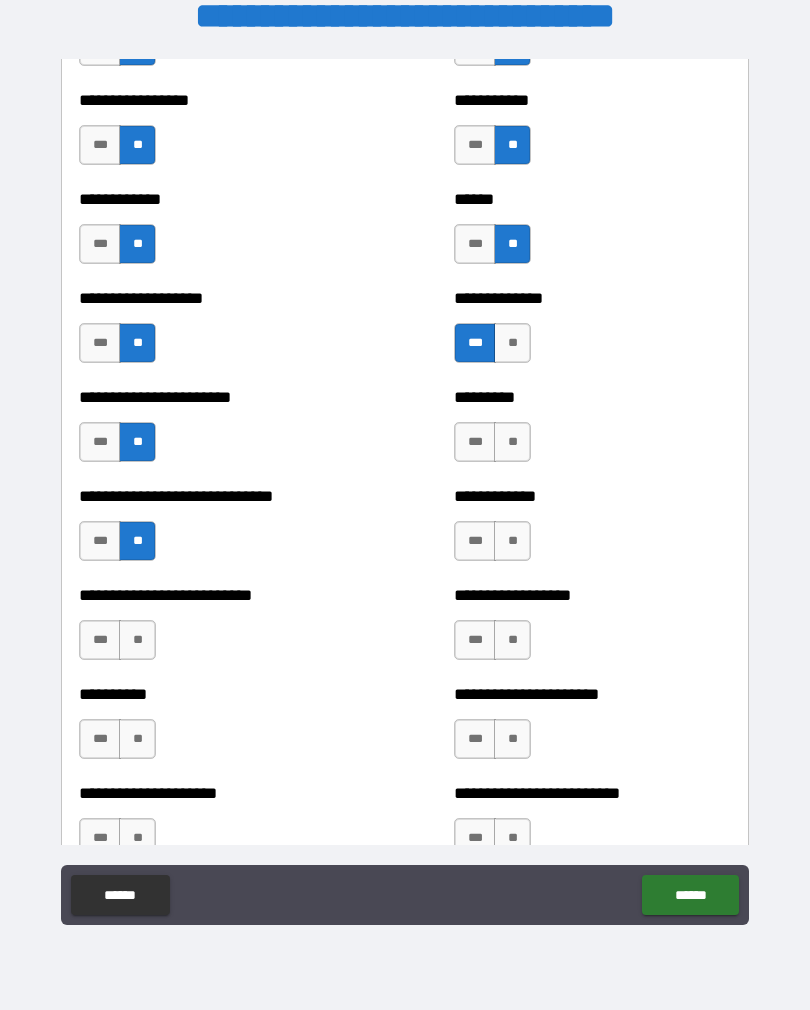 click on "**" at bounding box center [137, 640] 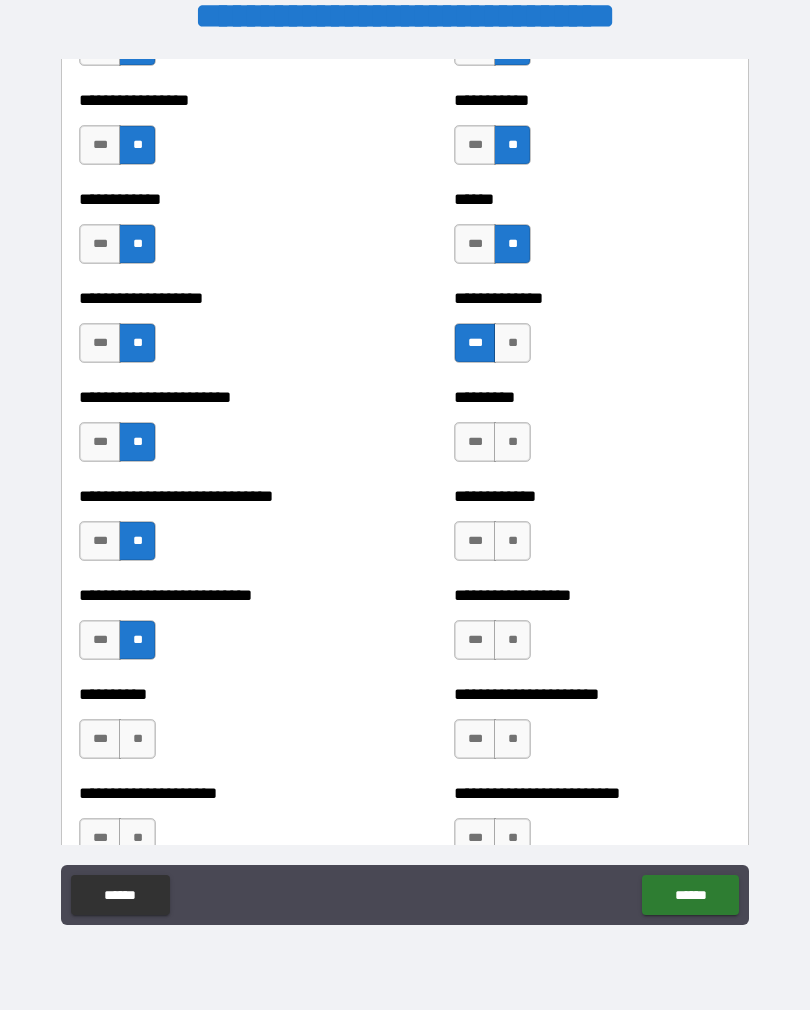 click on "**" at bounding box center [137, 739] 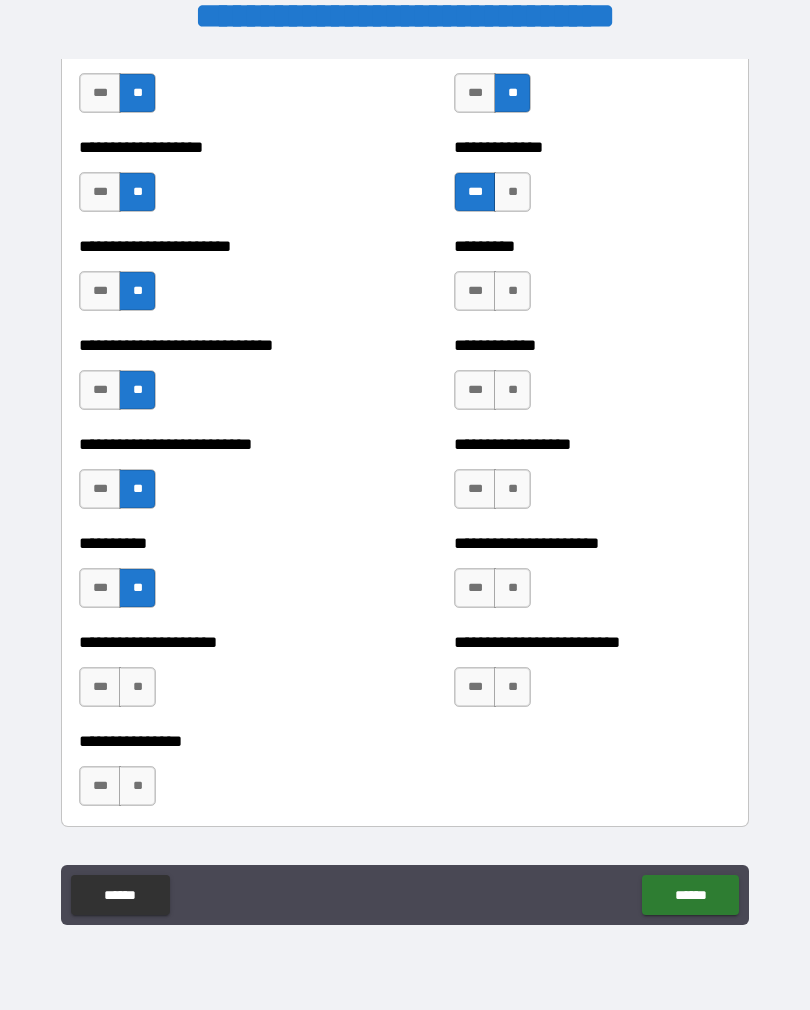 scroll, scrollTop: 1841, scrollLeft: 0, axis: vertical 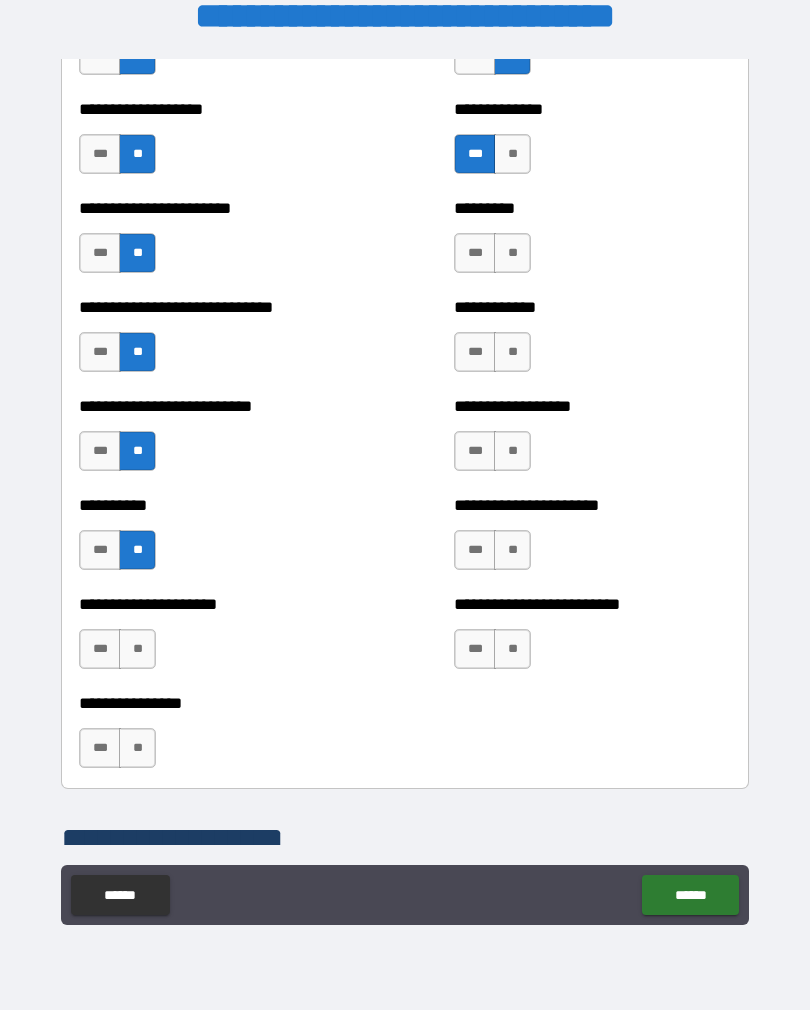 click on "**" at bounding box center (137, 649) 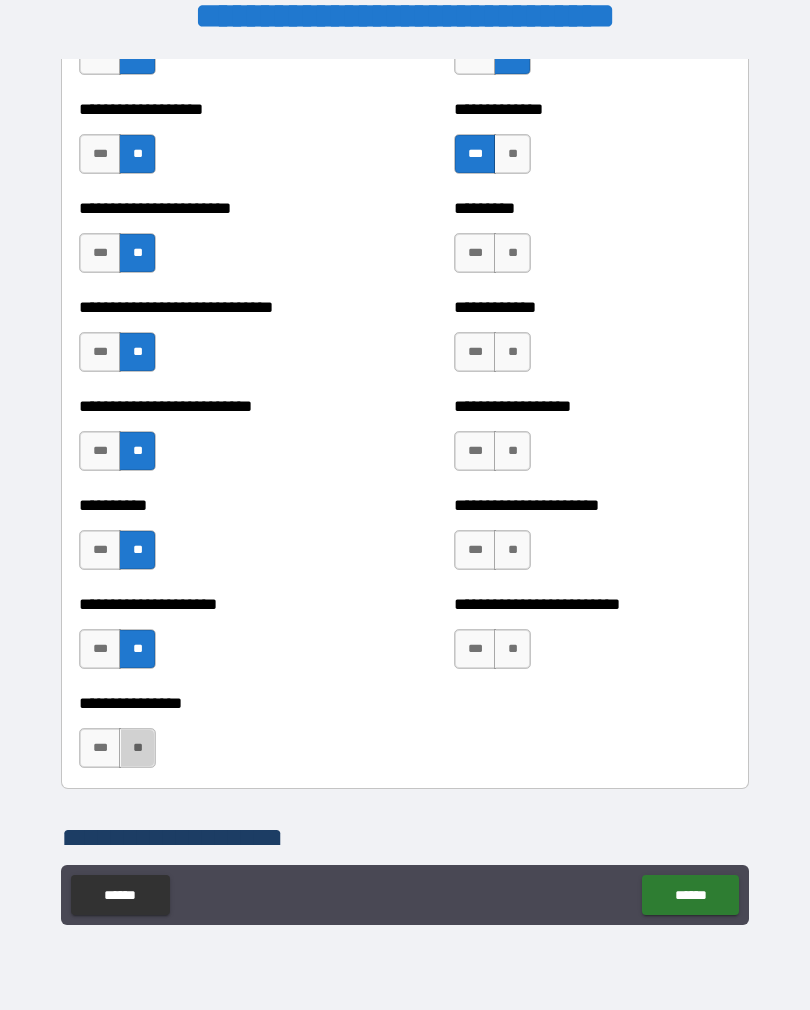 click on "**" at bounding box center (137, 748) 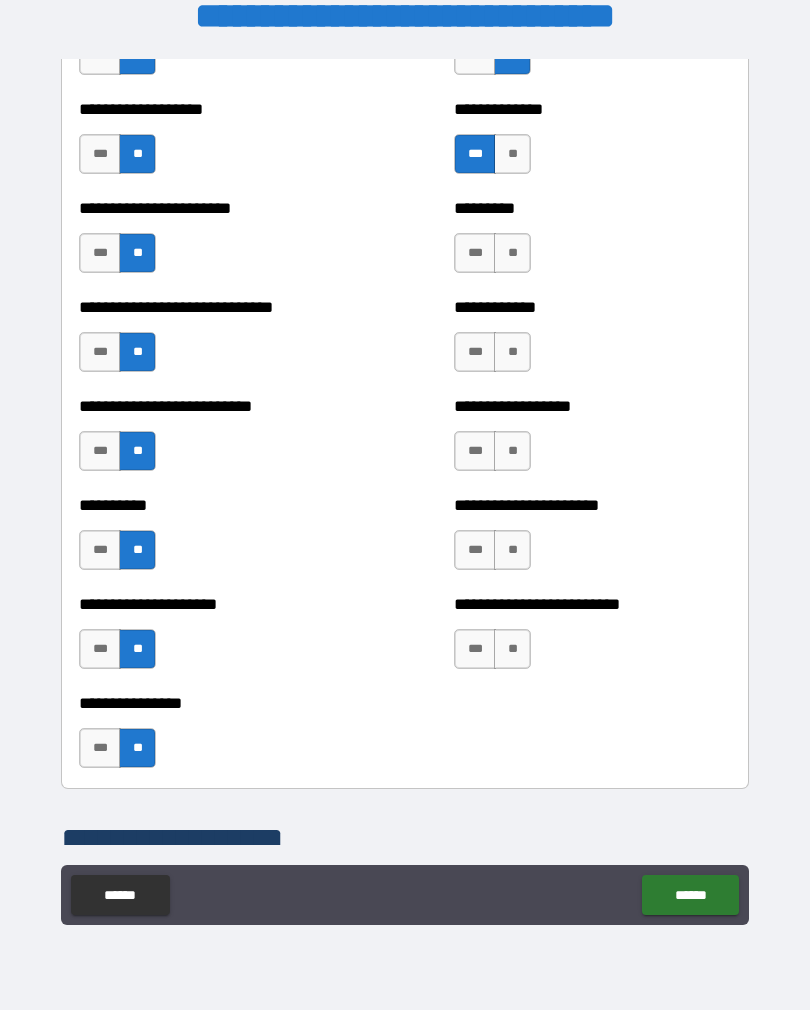 click on "**" at bounding box center (512, 253) 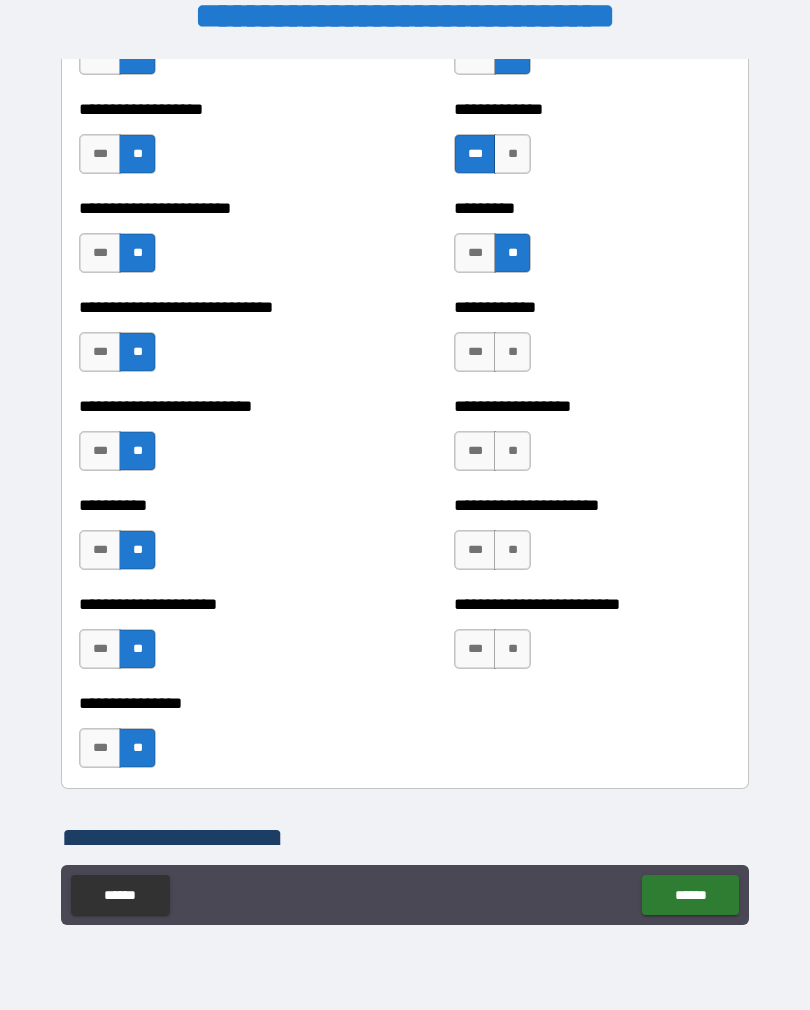 click on "**" at bounding box center (512, 352) 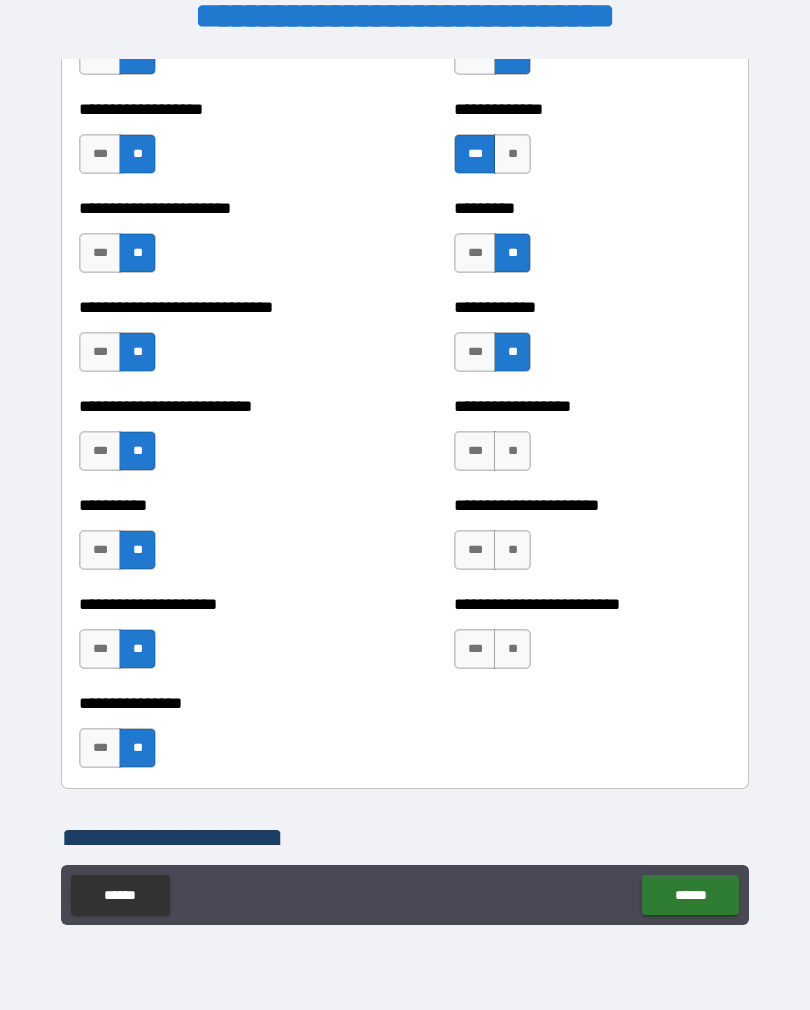 click on "**********" at bounding box center [592, 441] 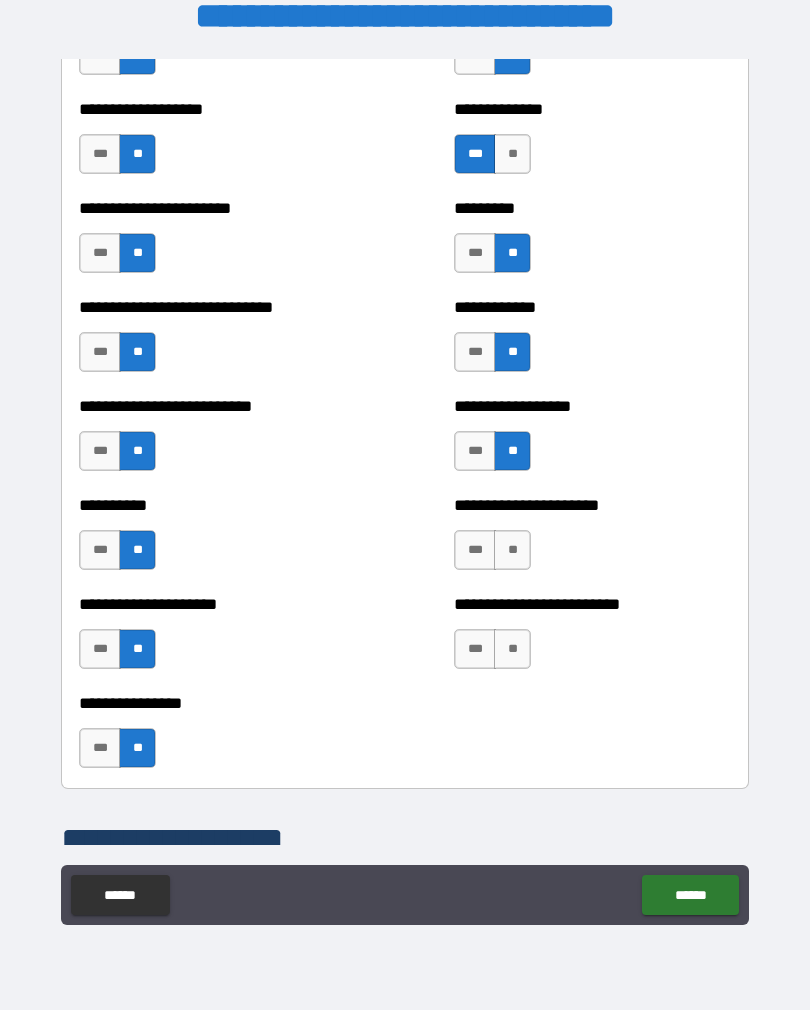 click on "**" at bounding box center [512, 550] 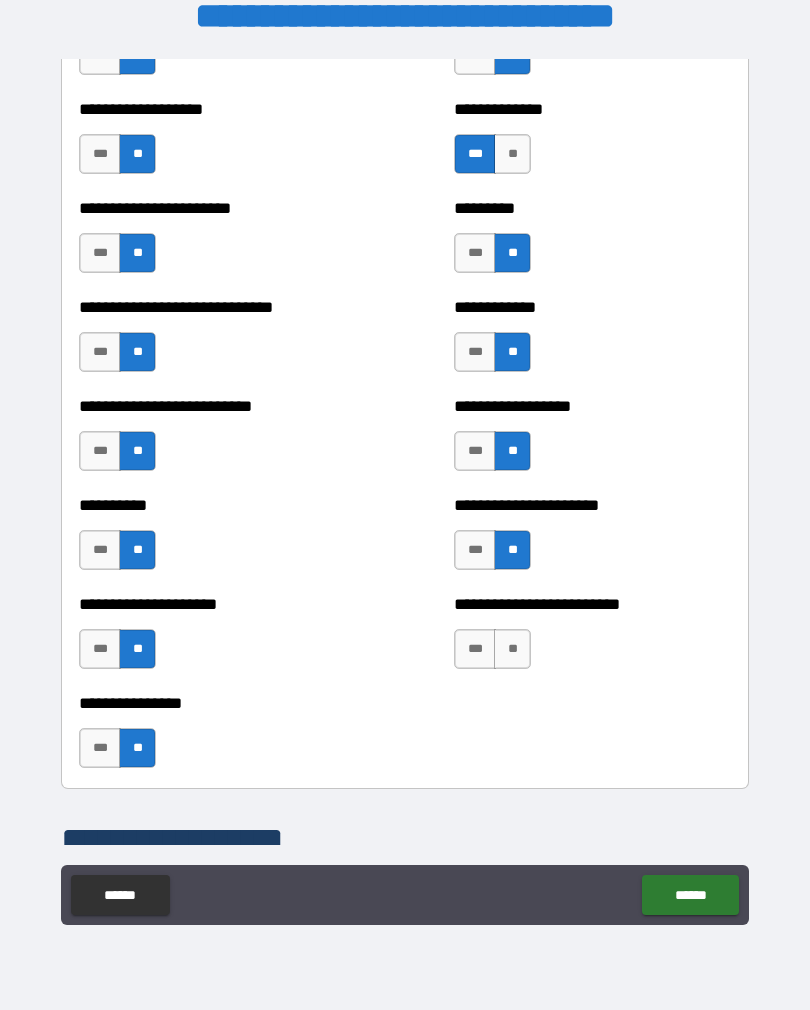 click on "**" at bounding box center (512, 649) 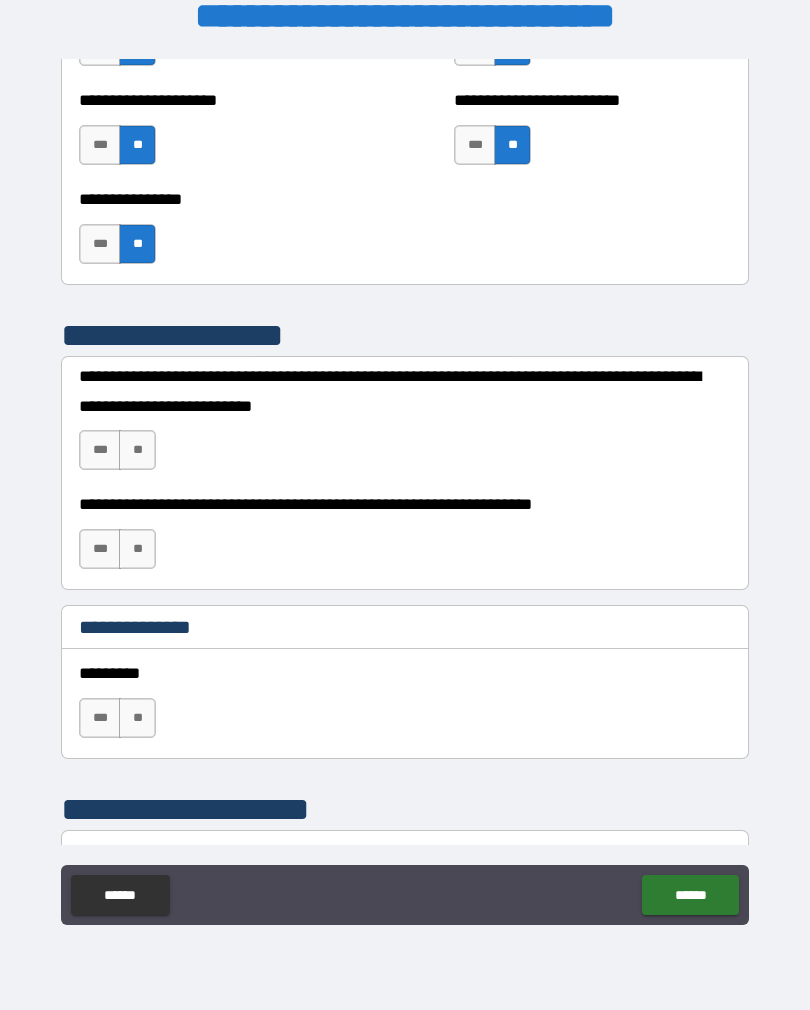 scroll, scrollTop: 2346, scrollLeft: 0, axis: vertical 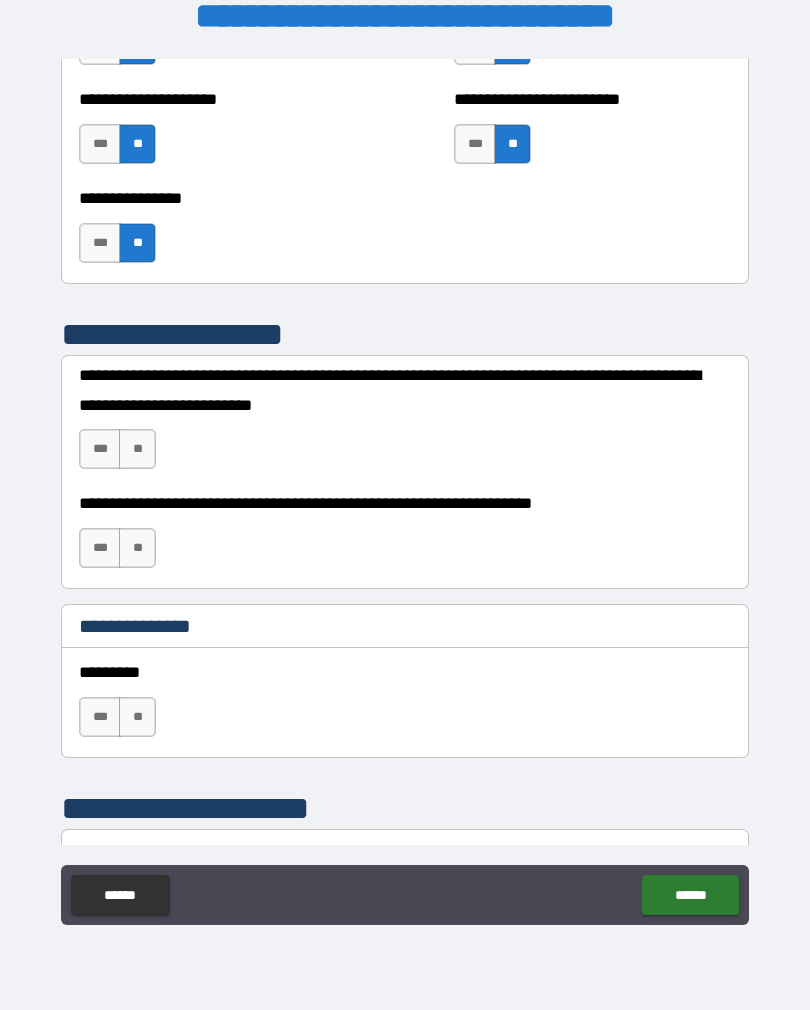 click on "**" at bounding box center (137, 449) 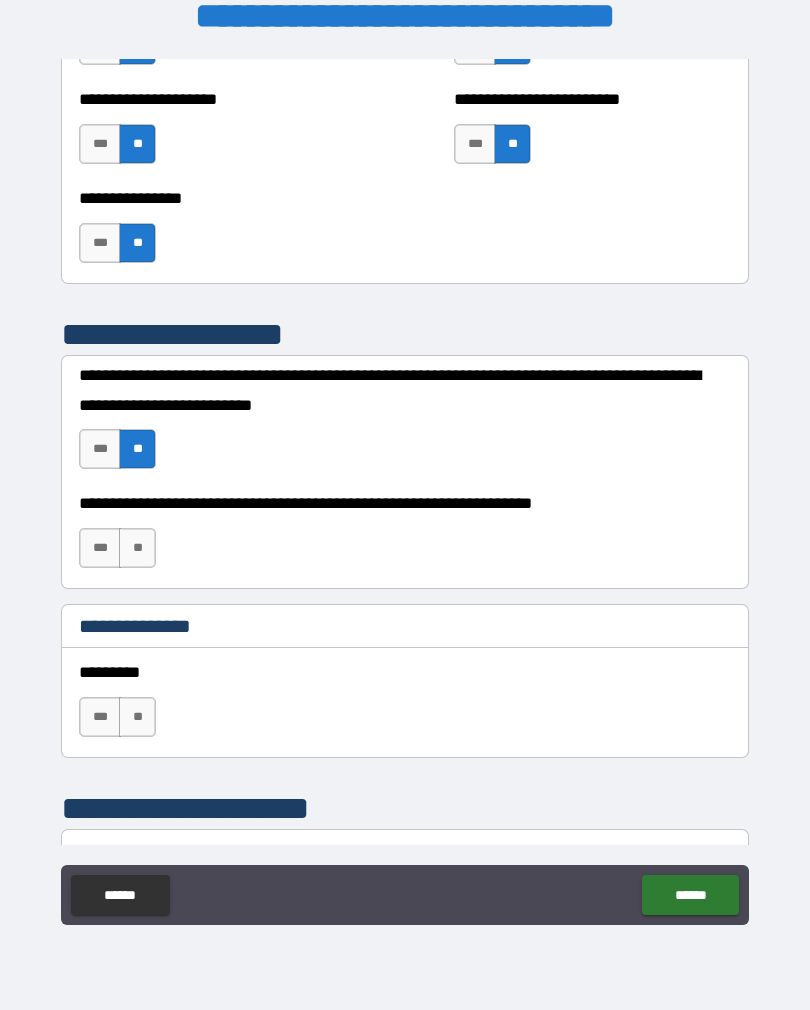 click on "**" at bounding box center [137, 548] 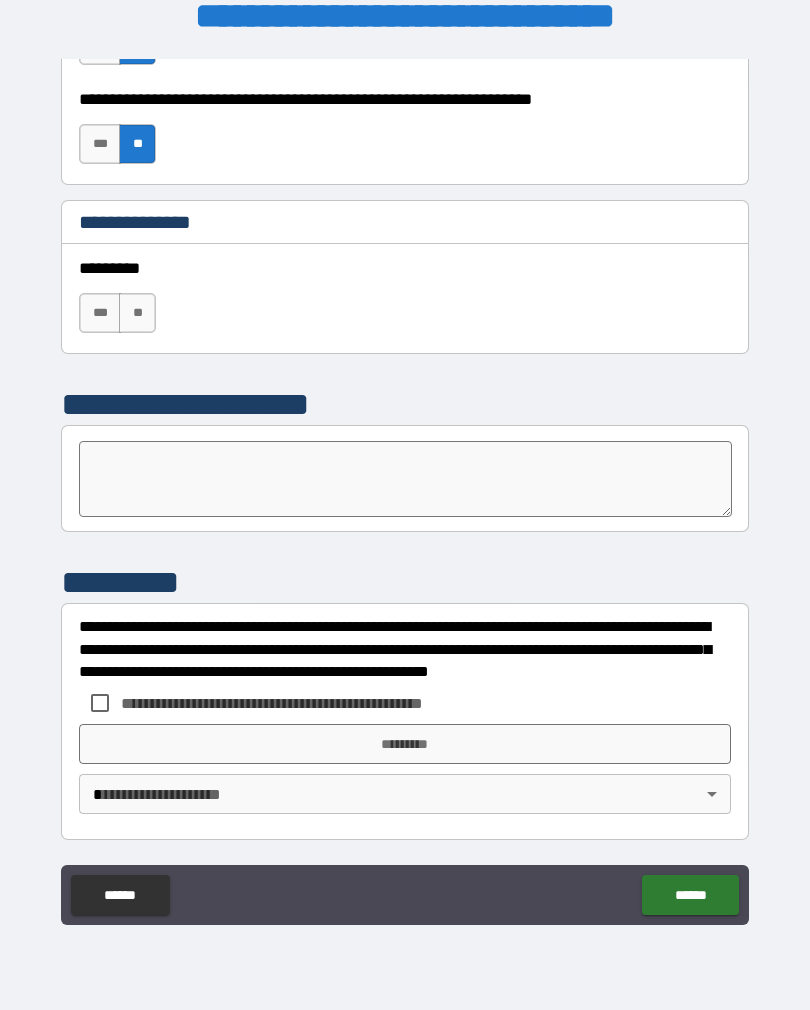 scroll, scrollTop: 2750, scrollLeft: 0, axis: vertical 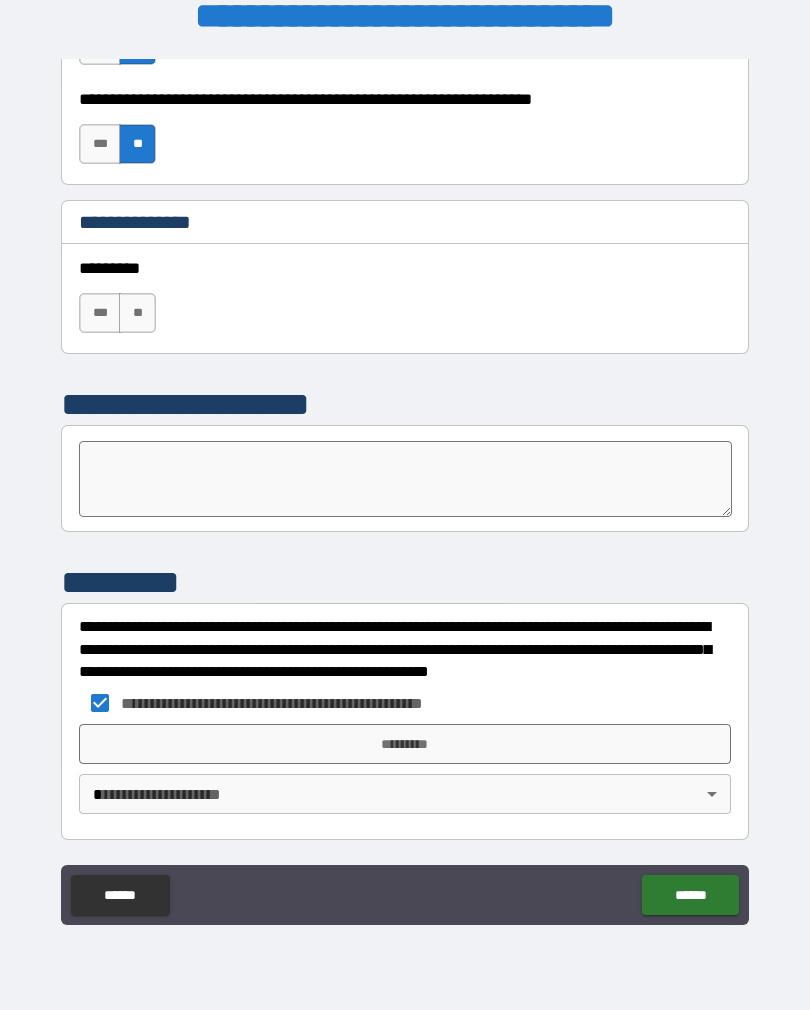 click on "*********" at bounding box center (405, 744) 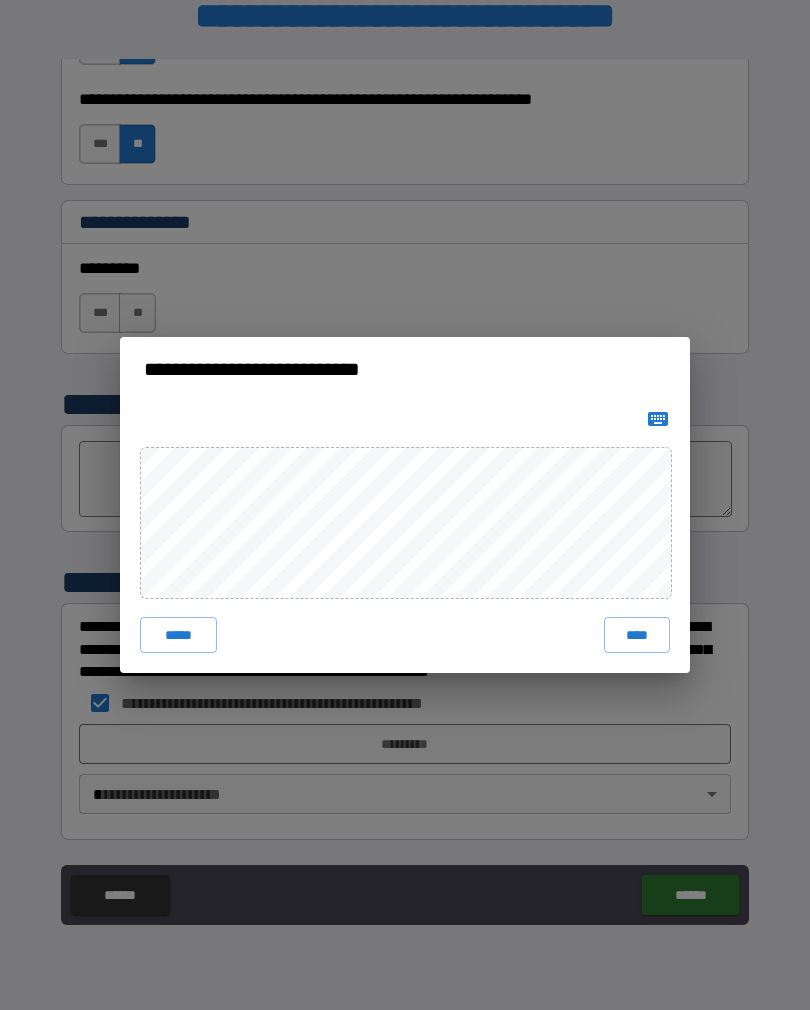 click on "****" at bounding box center (637, 635) 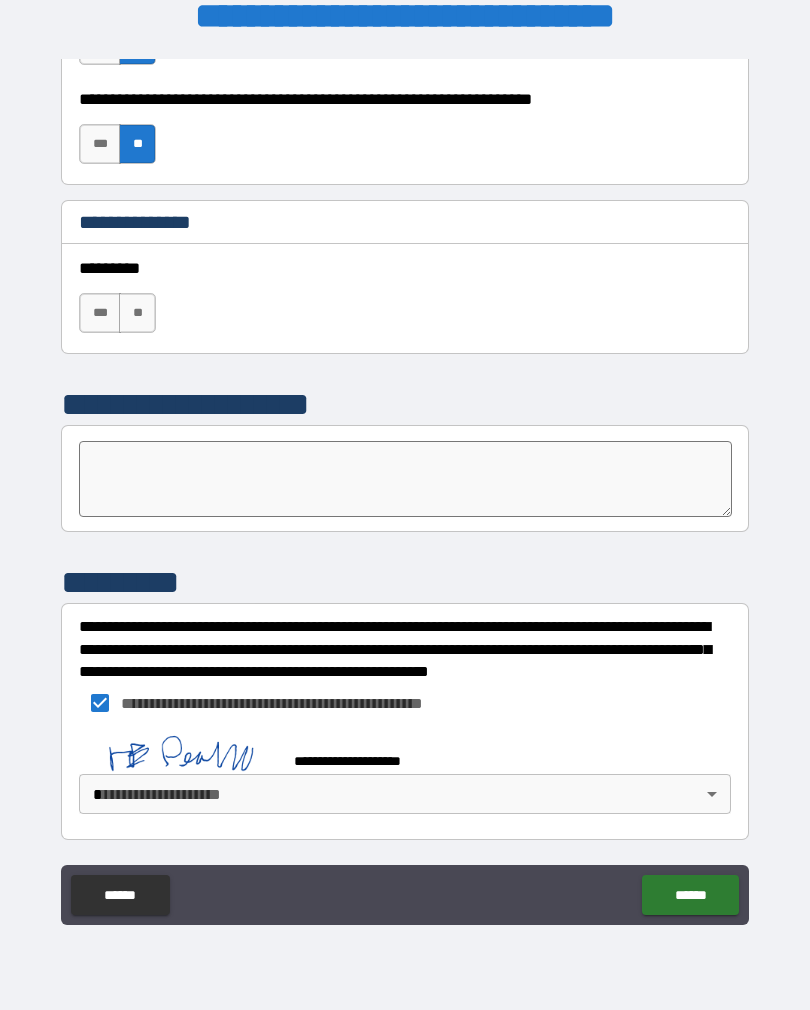 scroll, scrollTop: 2740, scrollLeft: 0, axis: vertical 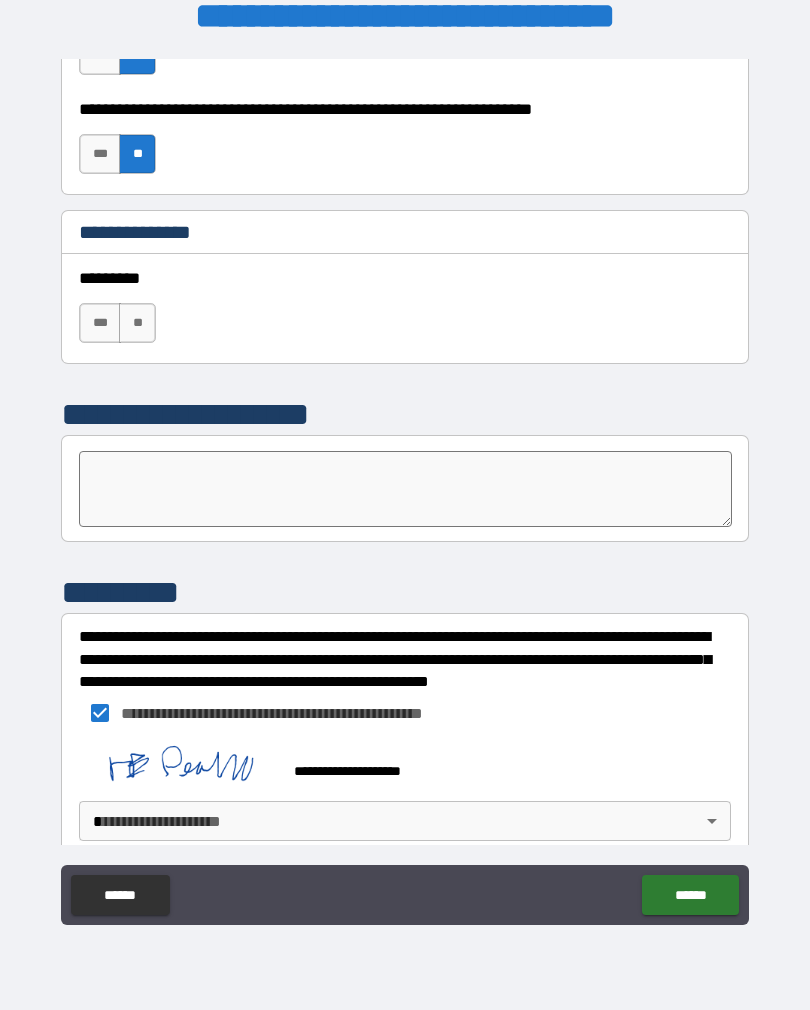 click on "[FIRST] [LAST] [ADDRESS] [CITY], [STATE] [POSTAL_CODE] [COUNTRY] [PHONE] [EMAIL] [WEBSITE] [COMPANY_NAME] [PRODUCT_NAME] [PRICE] [DATE] [TIME] [AGE] [GENDER] [OCCUPATION] [NATIONALITY] [RELIGION] [ETHNICITY] [POLITICAL_AFFILIATION] [CREDIT_CARD_NUMBER] [PASSPORT_NUMBER] [DRIVER_LICENSE_NUMBER] [SOCIAL_SECURITY_NUMBER]" at bounding box center [405, 489] 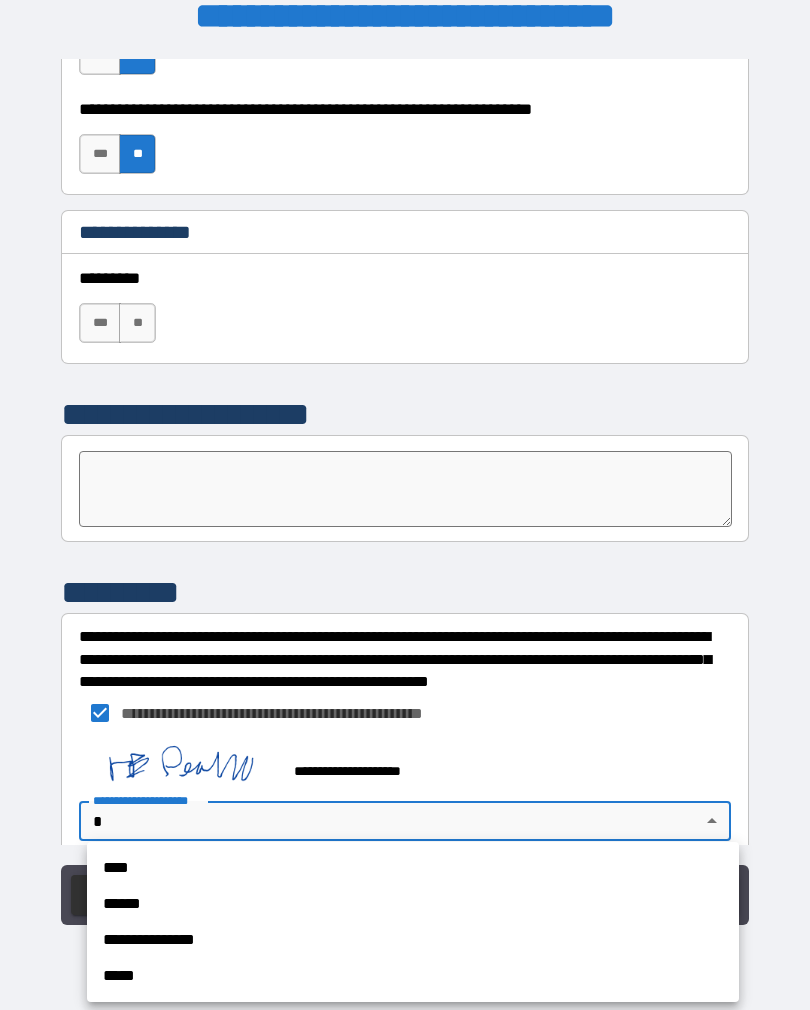 click on "**********" at bounding box center [413, 940] 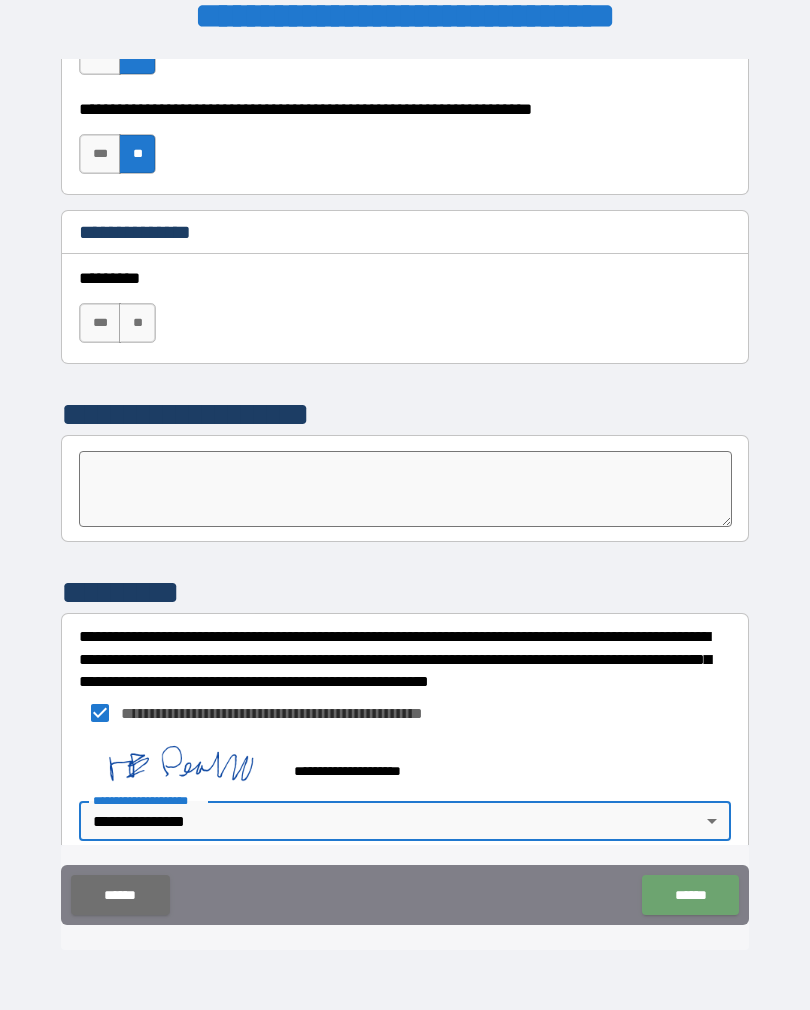 click on "******" at bounding box center (690, 895) 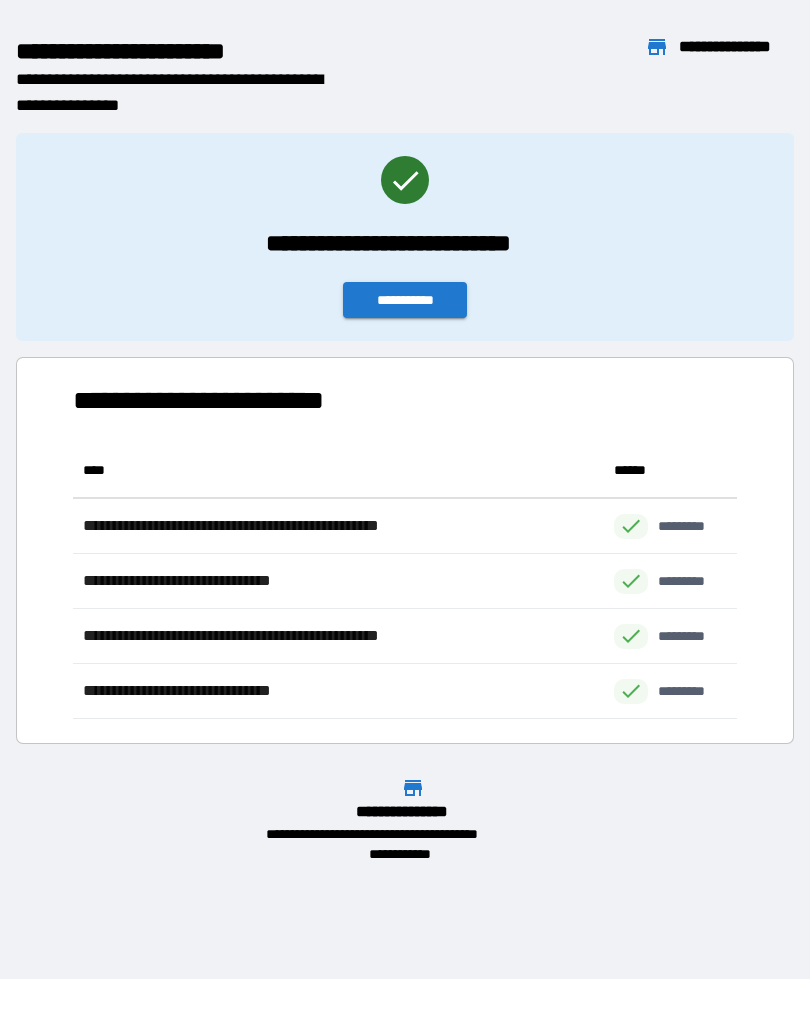 scroll, scrollTop: 1, scrollLeft: 1, axis: both 